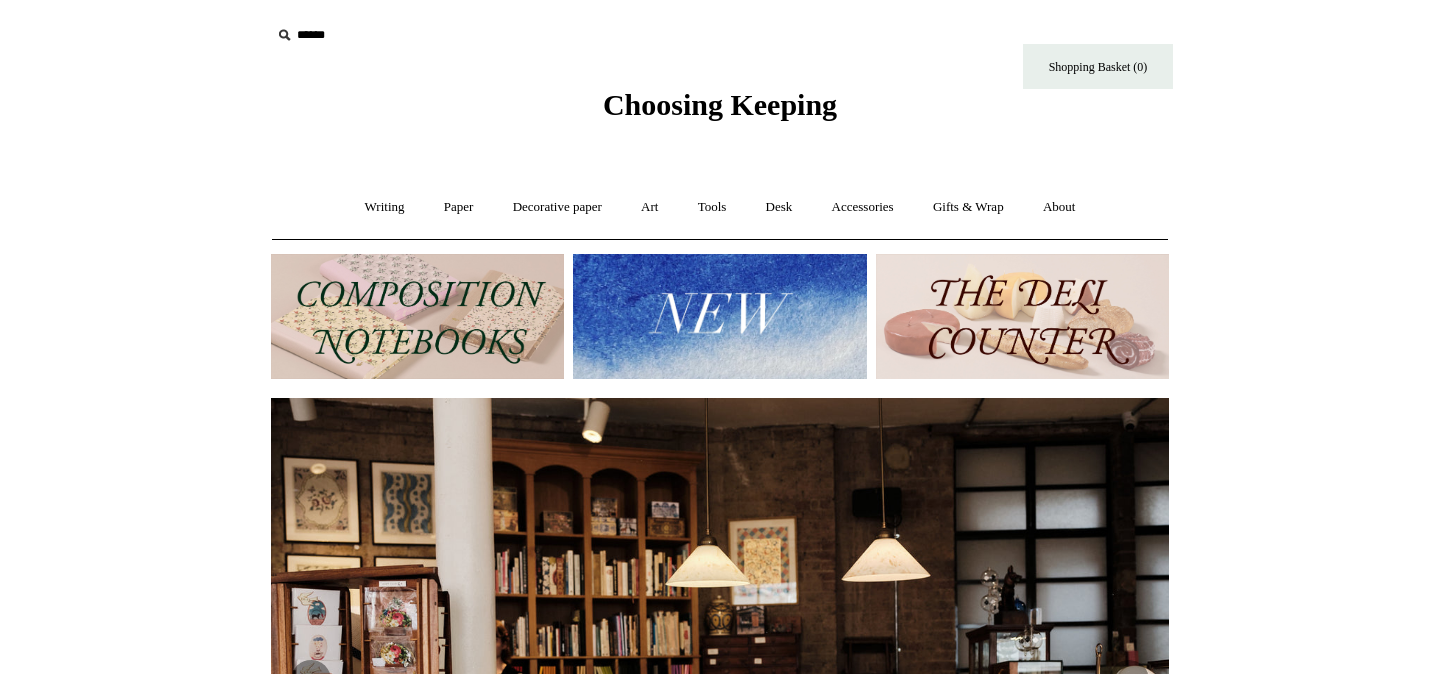 scroll, scrollTop: 0, scrollLeft: 0, axis: both 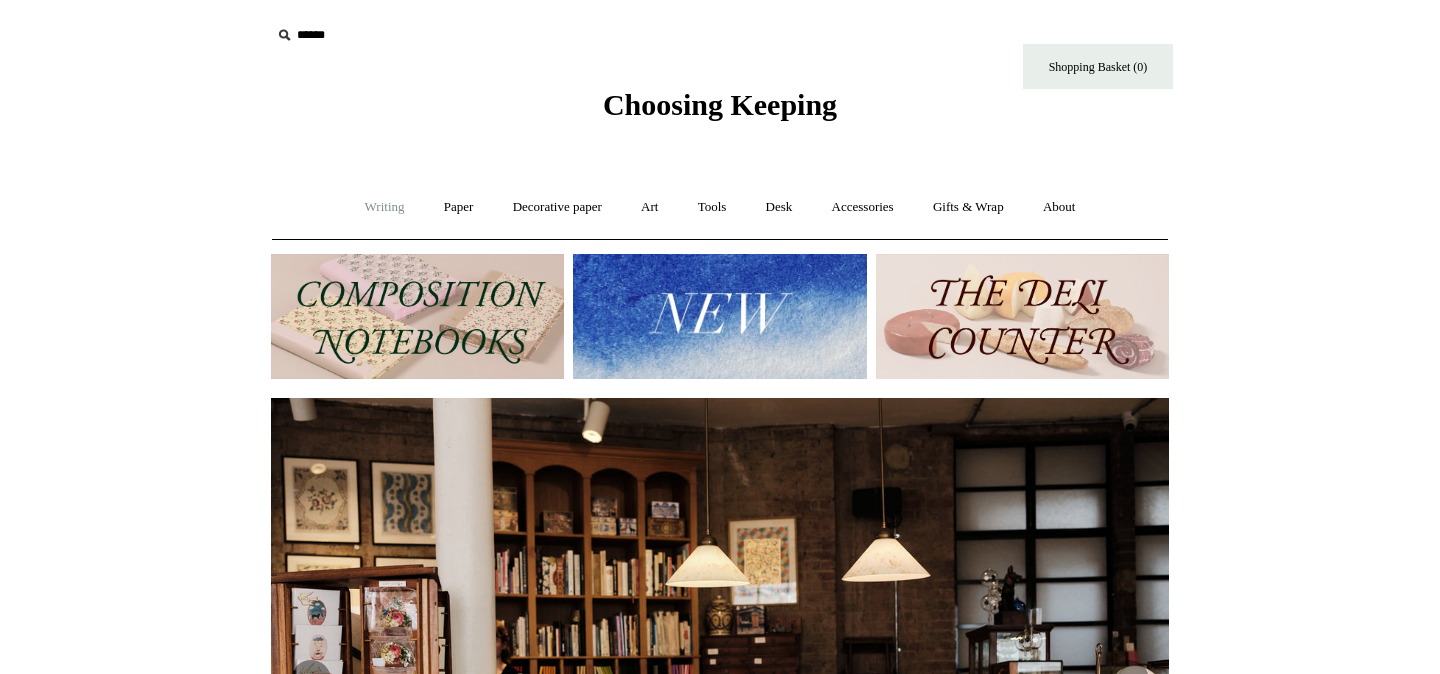 click on "Writing +" at bounding box center (385, 207) 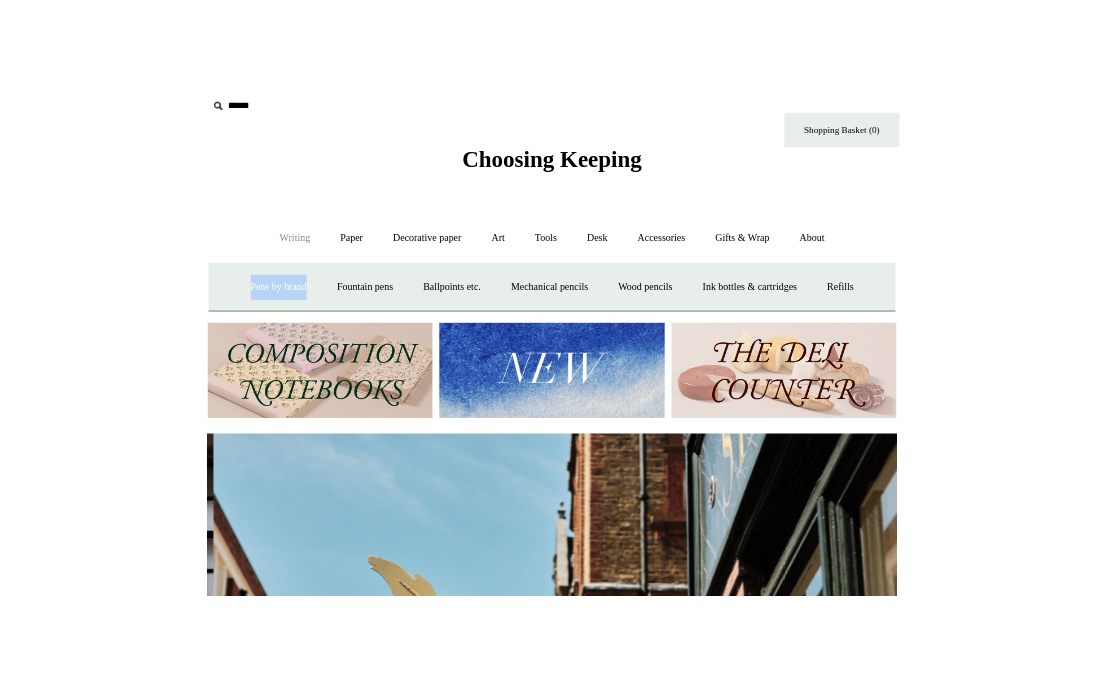 scroll, scrollTop: 0, scrollLeft: 898, axis: horizontal 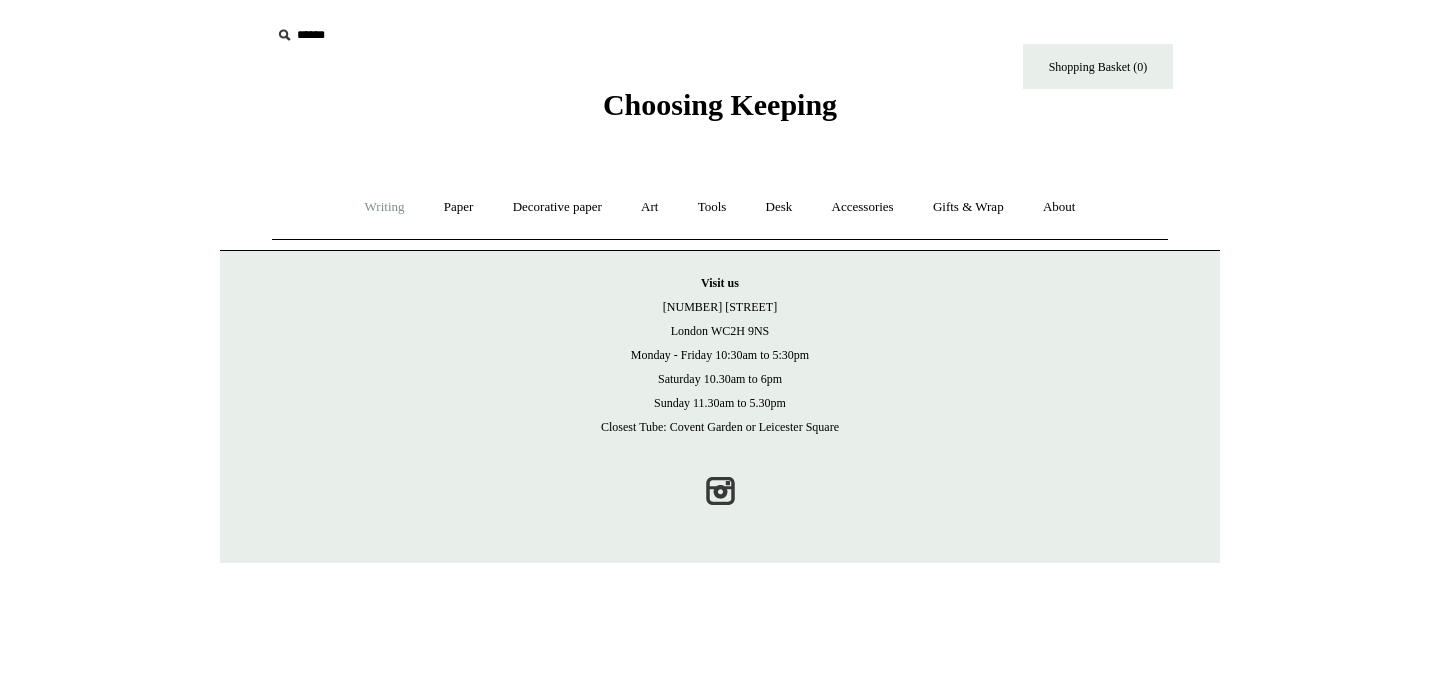 click on "Writing +" at bounding box center [385, 207] 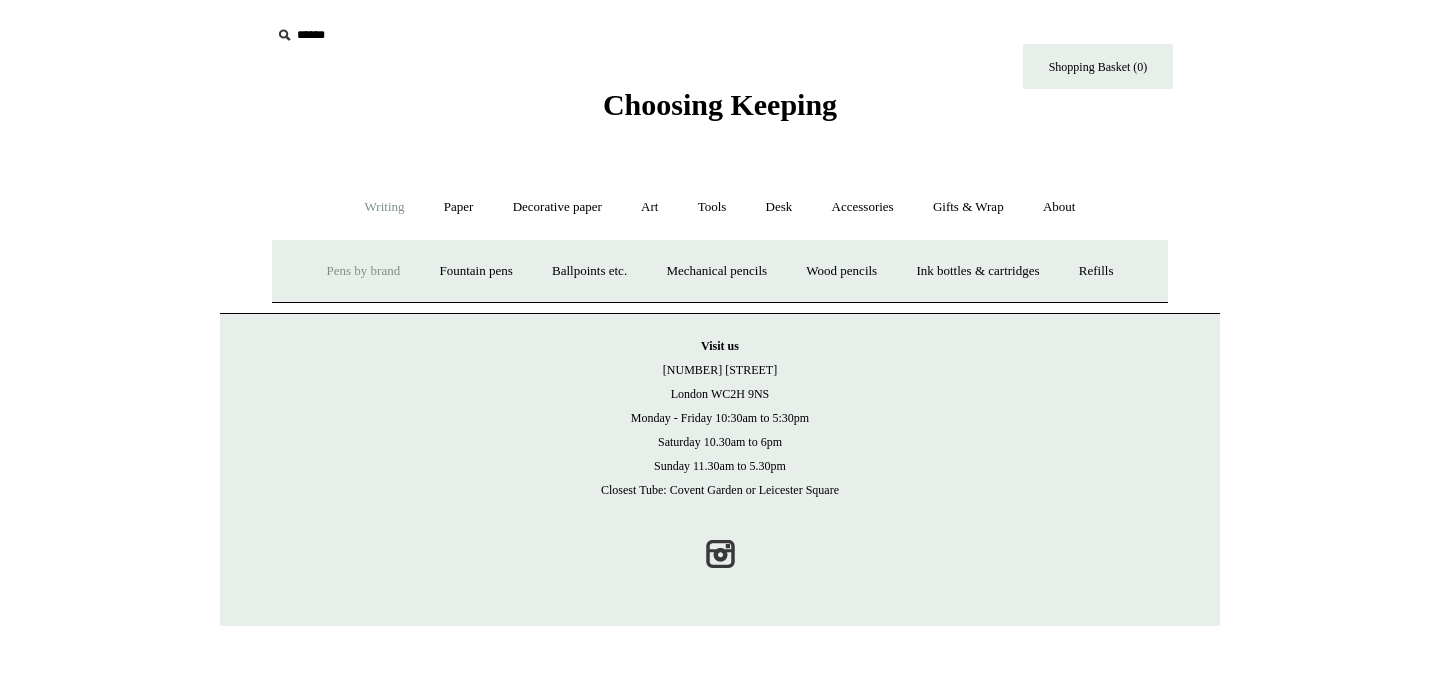 click on "Pens by brand +" at bounding box center [364, 271] 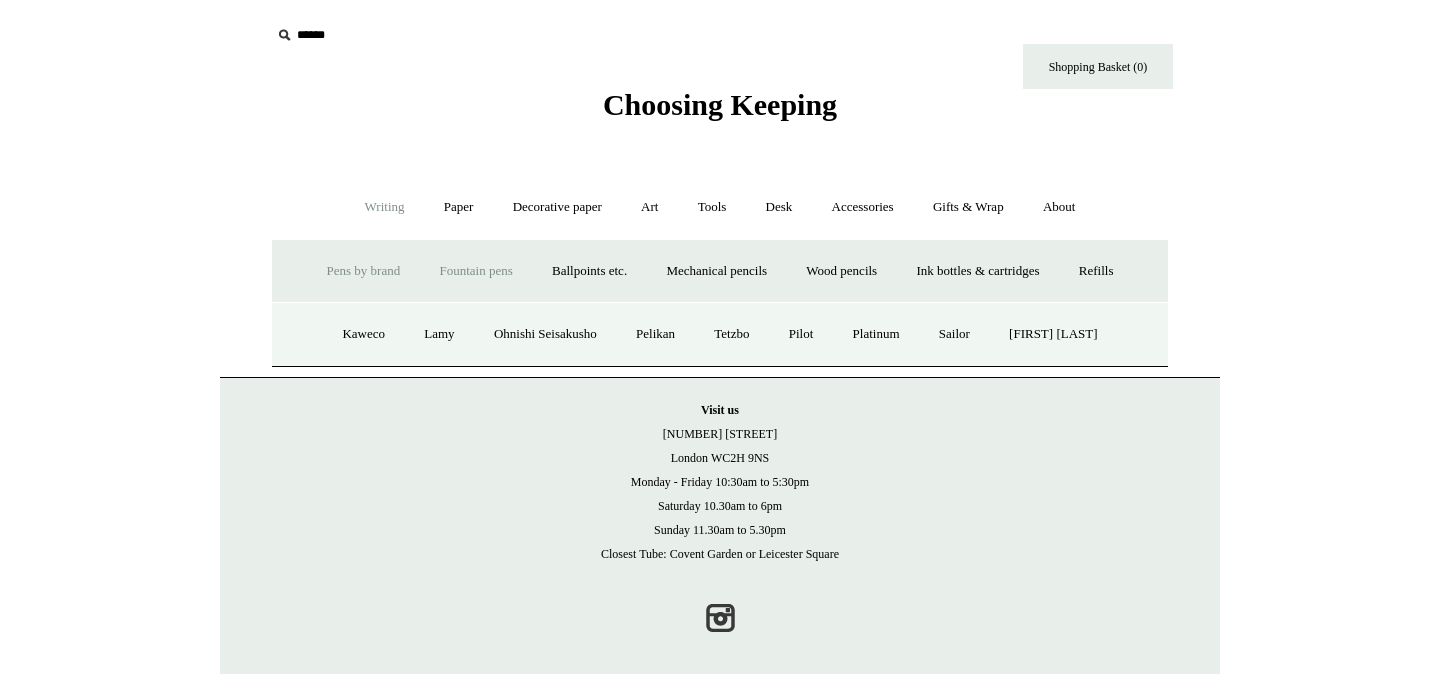 click on "Fountain pens +" at bounding box center [475, 271] 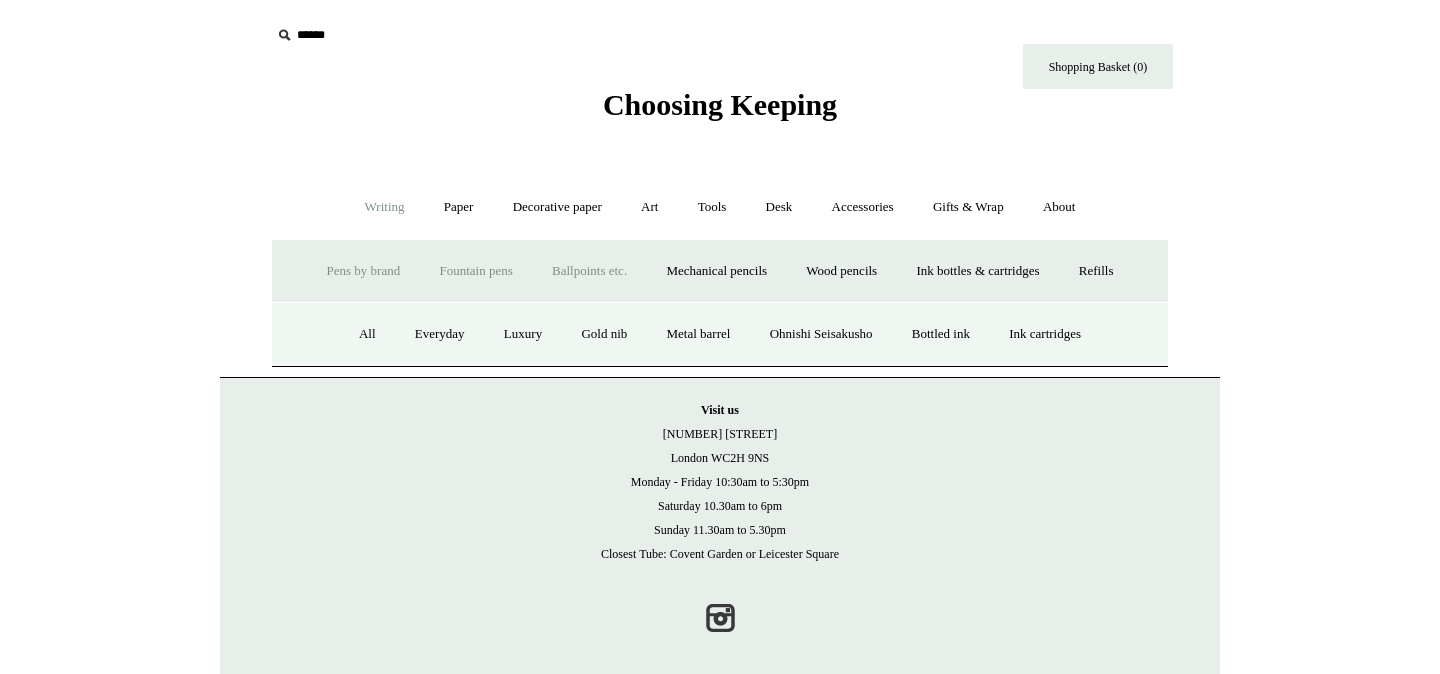 click on "Ballpoints etc. +" at bounding box center (589, 271) 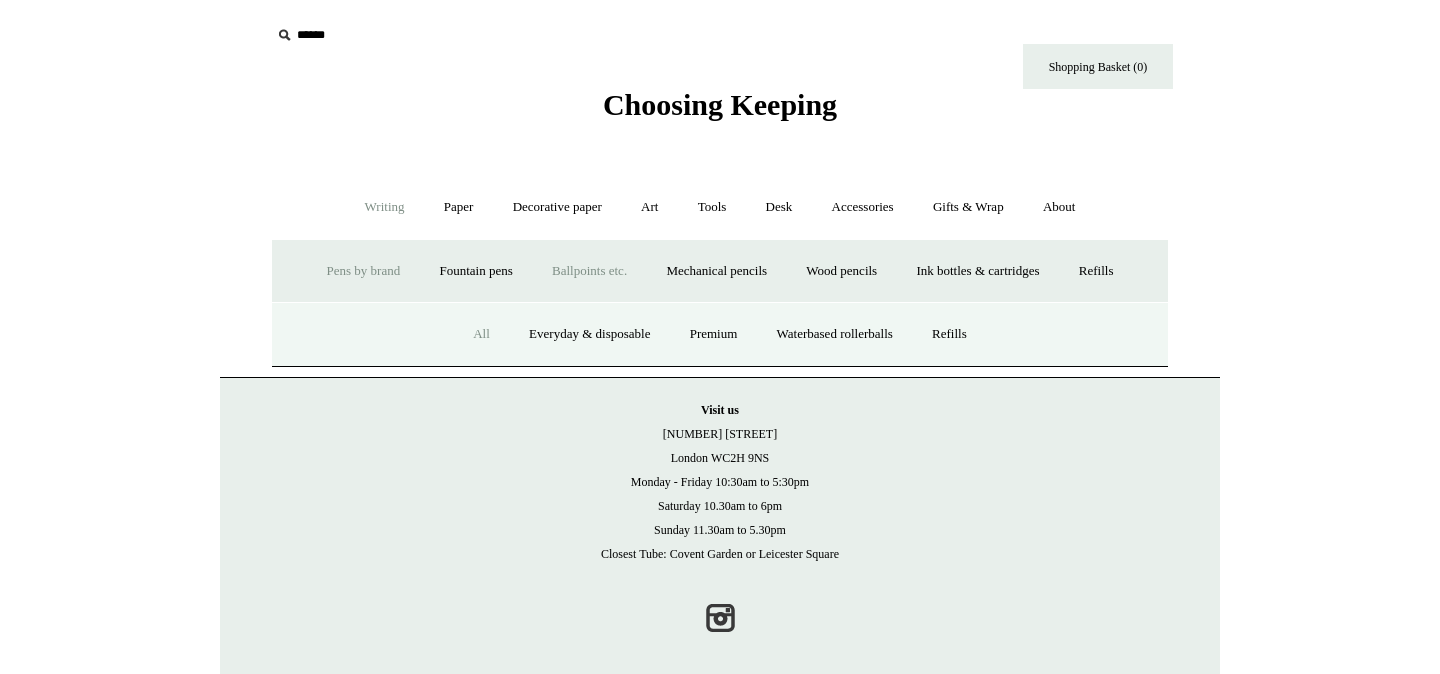 click on "All" at bounding box center (481, 334) 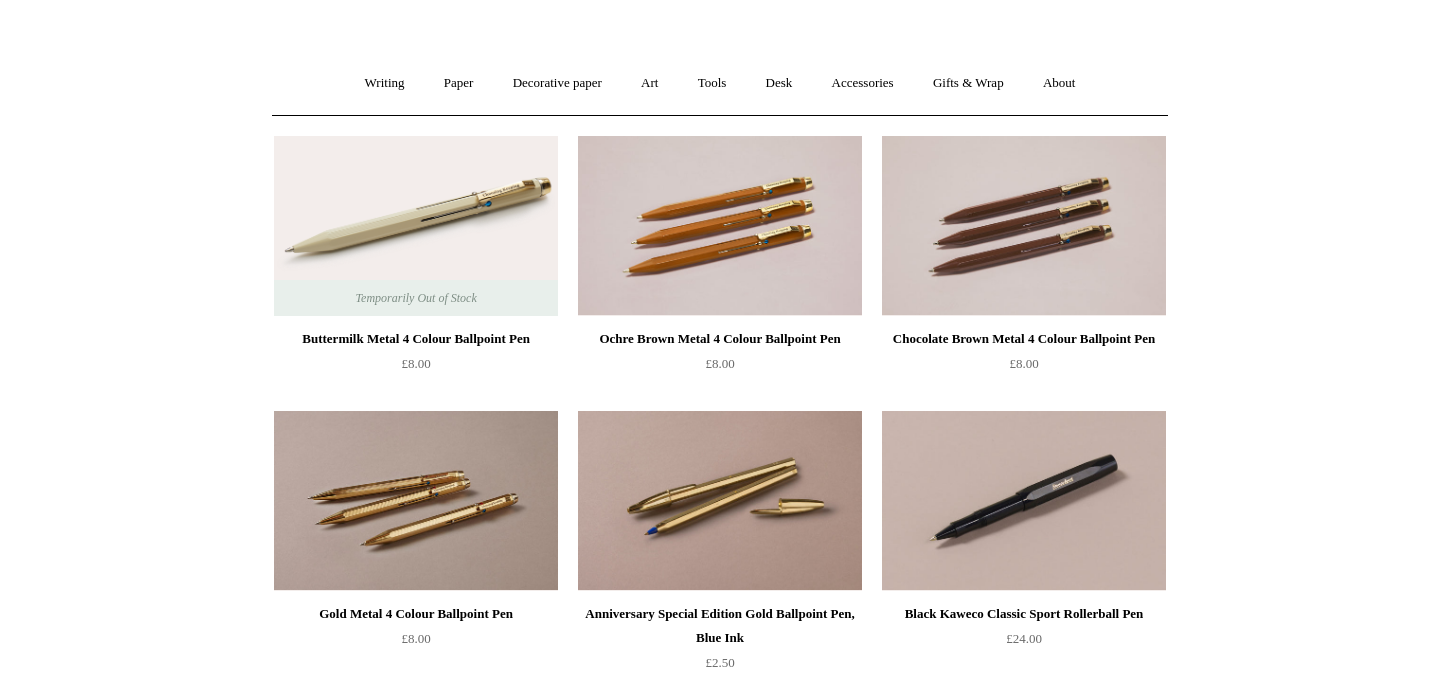 scroll, scrollTop: 136, scrollLeft: 0, axis: vertical 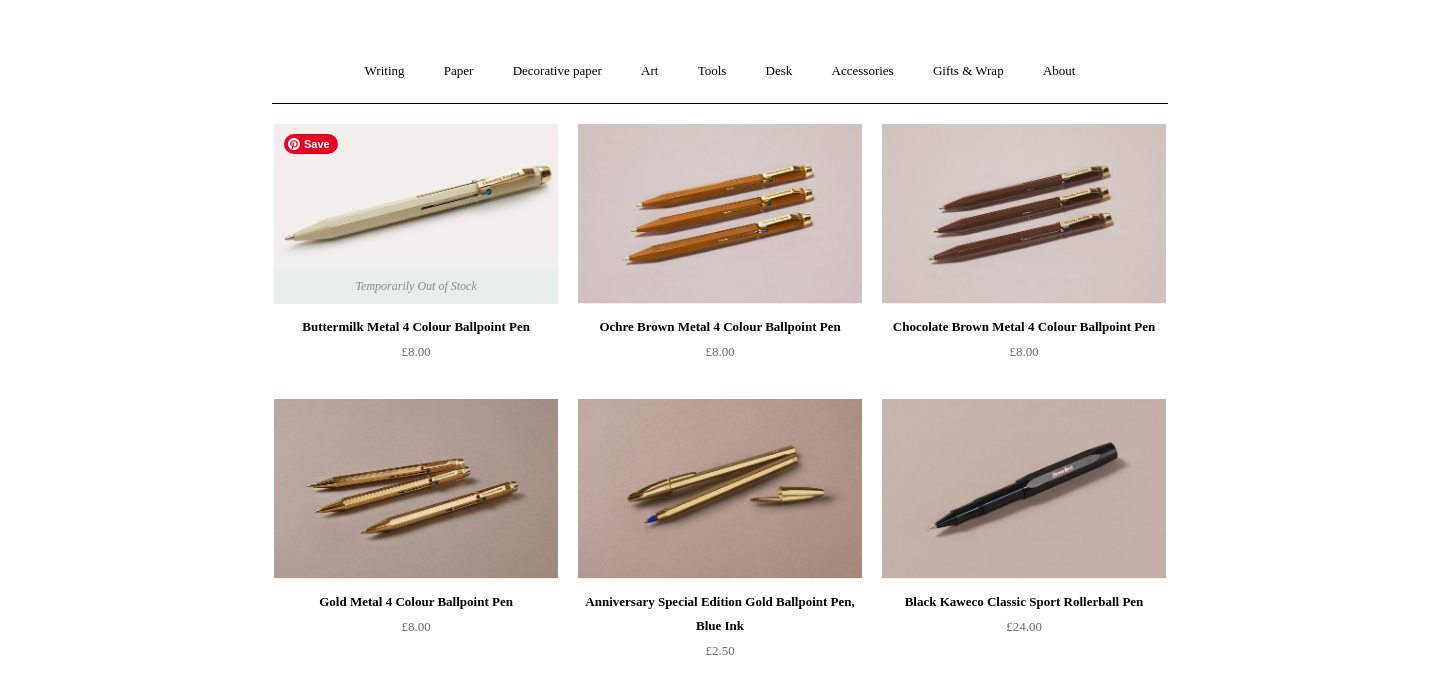 click at bounding box center (416, 214) 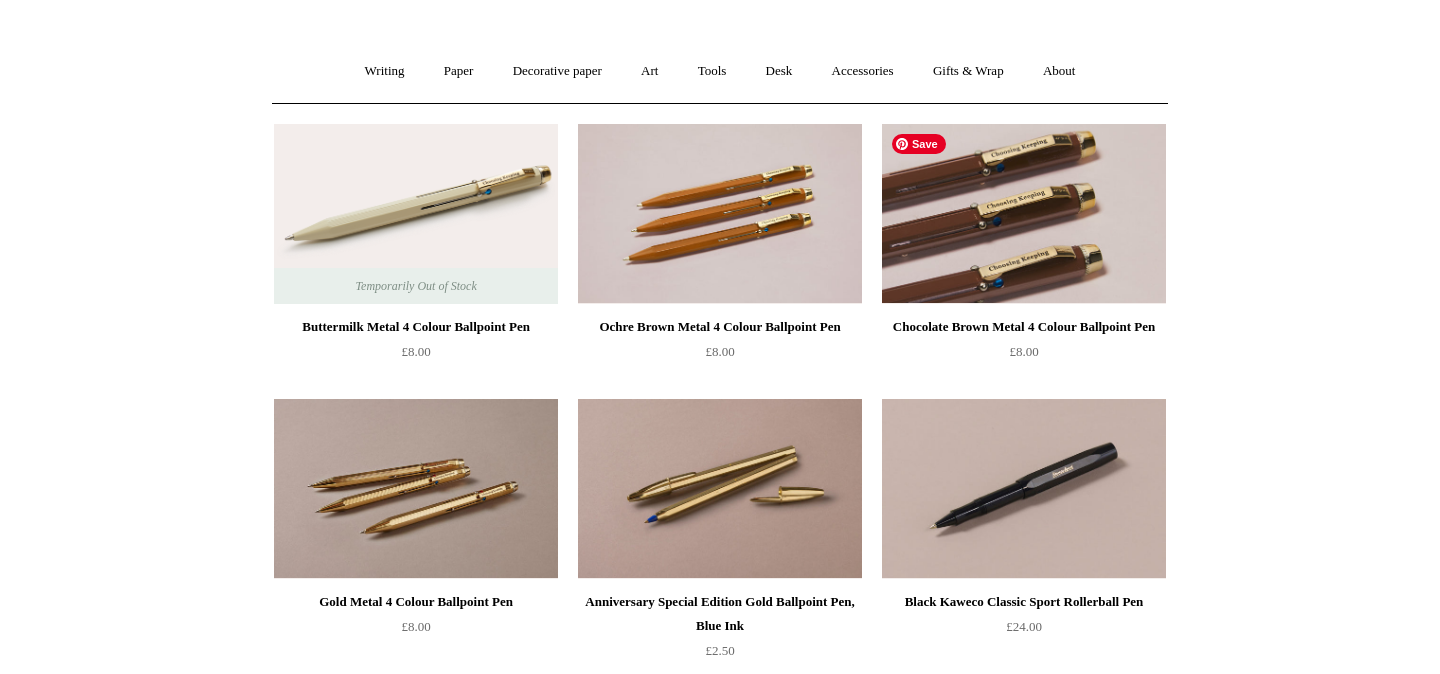 click at bounding box center [1024, 214] 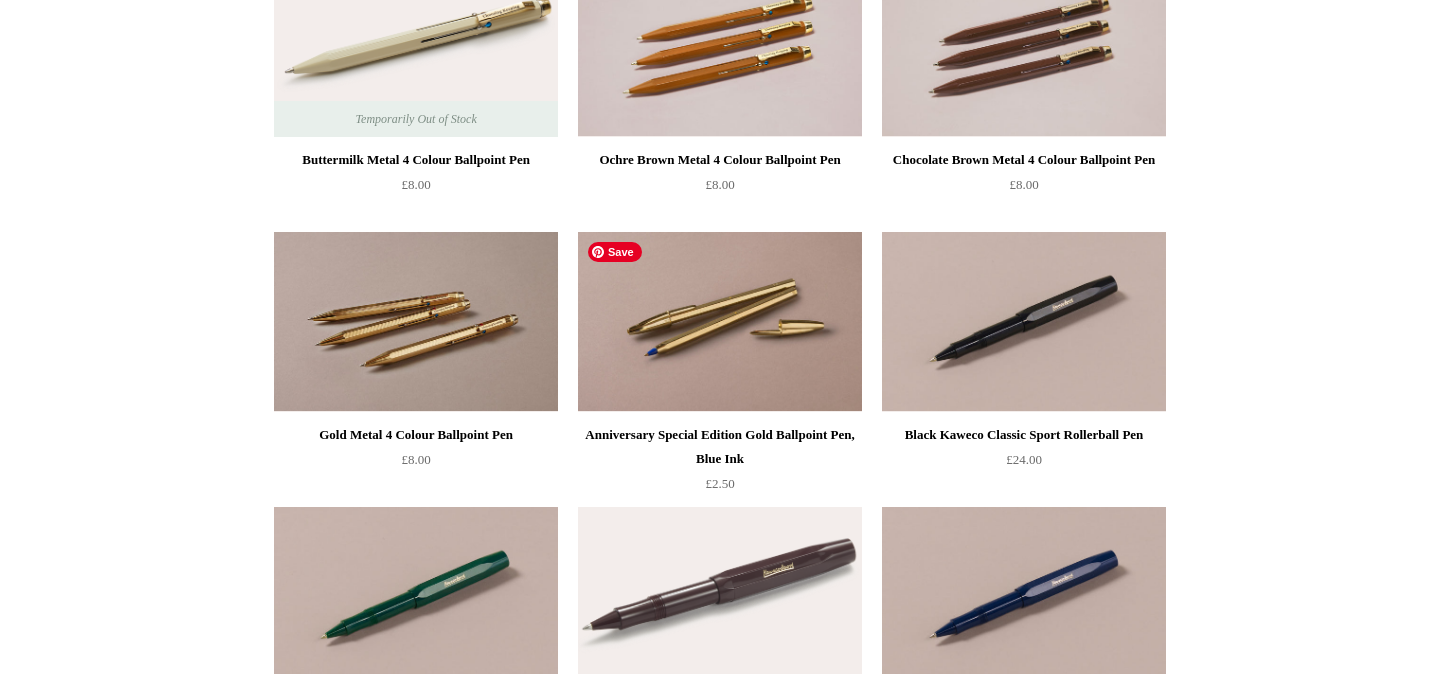 scroll, scrollTop: 0, scrollLeft: 0, axis: both 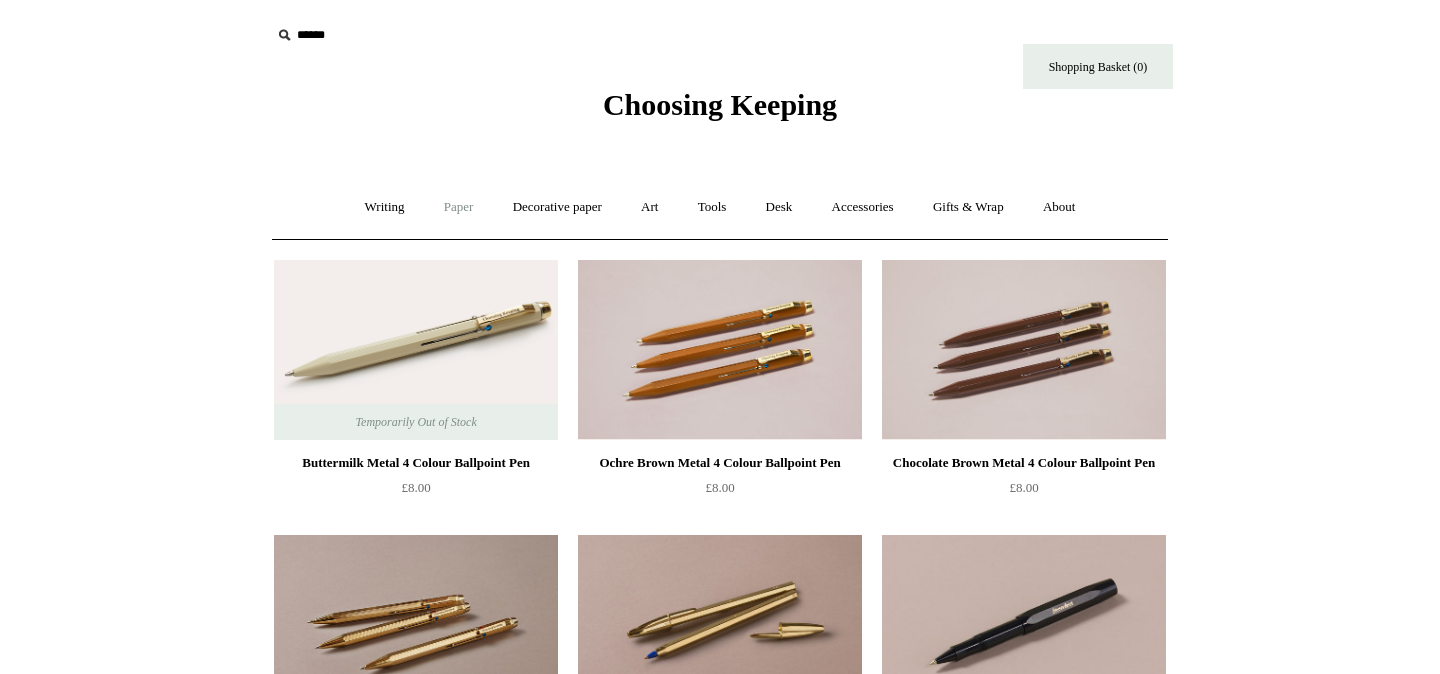 click on "Paper +" at bounding box center (459, 207) 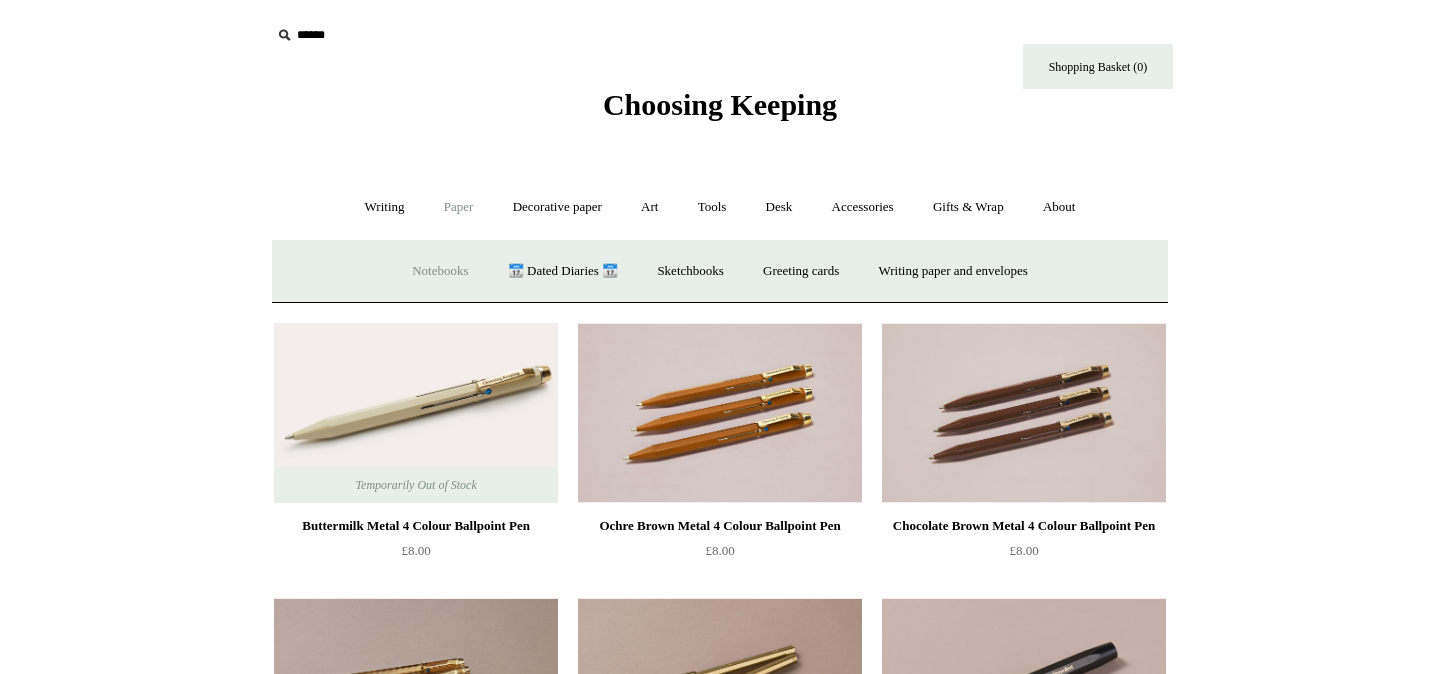 click on "Notebooks +" at bounding box center [440, 271] 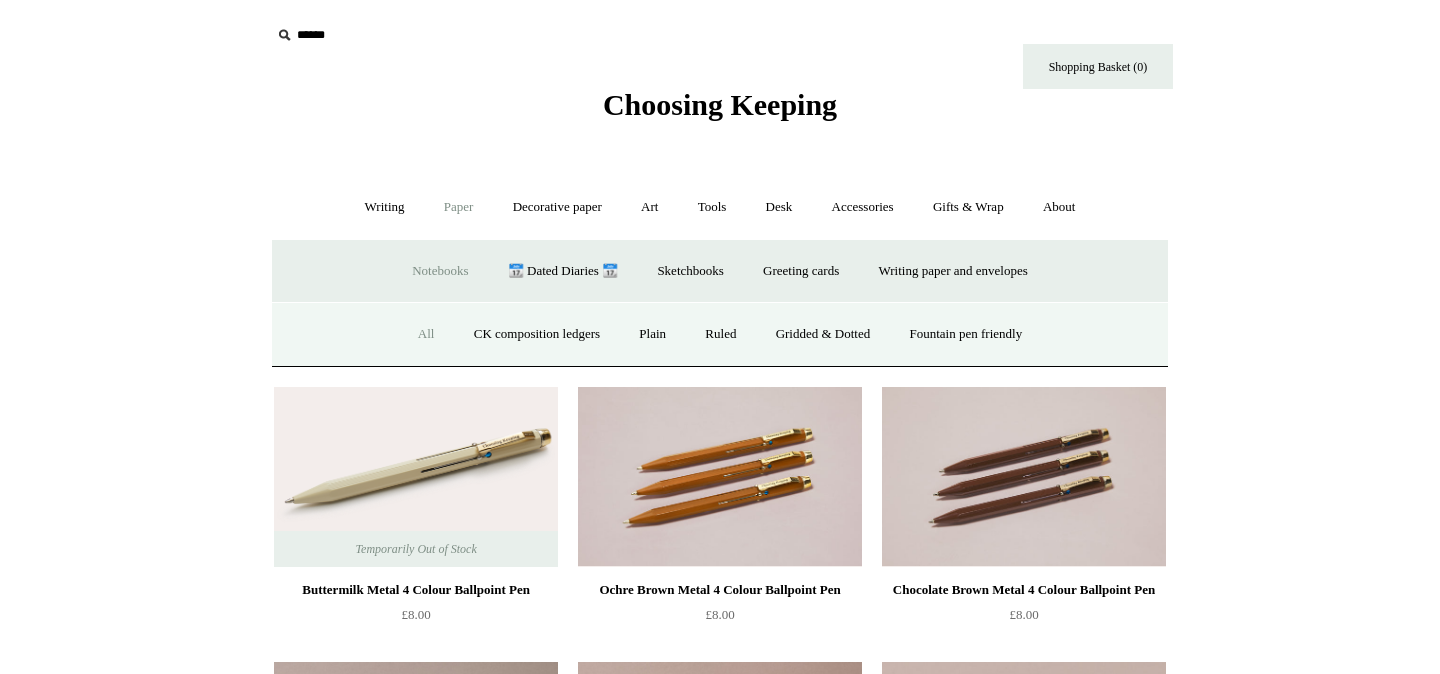 click on "All" at bounding box center [426, 334] 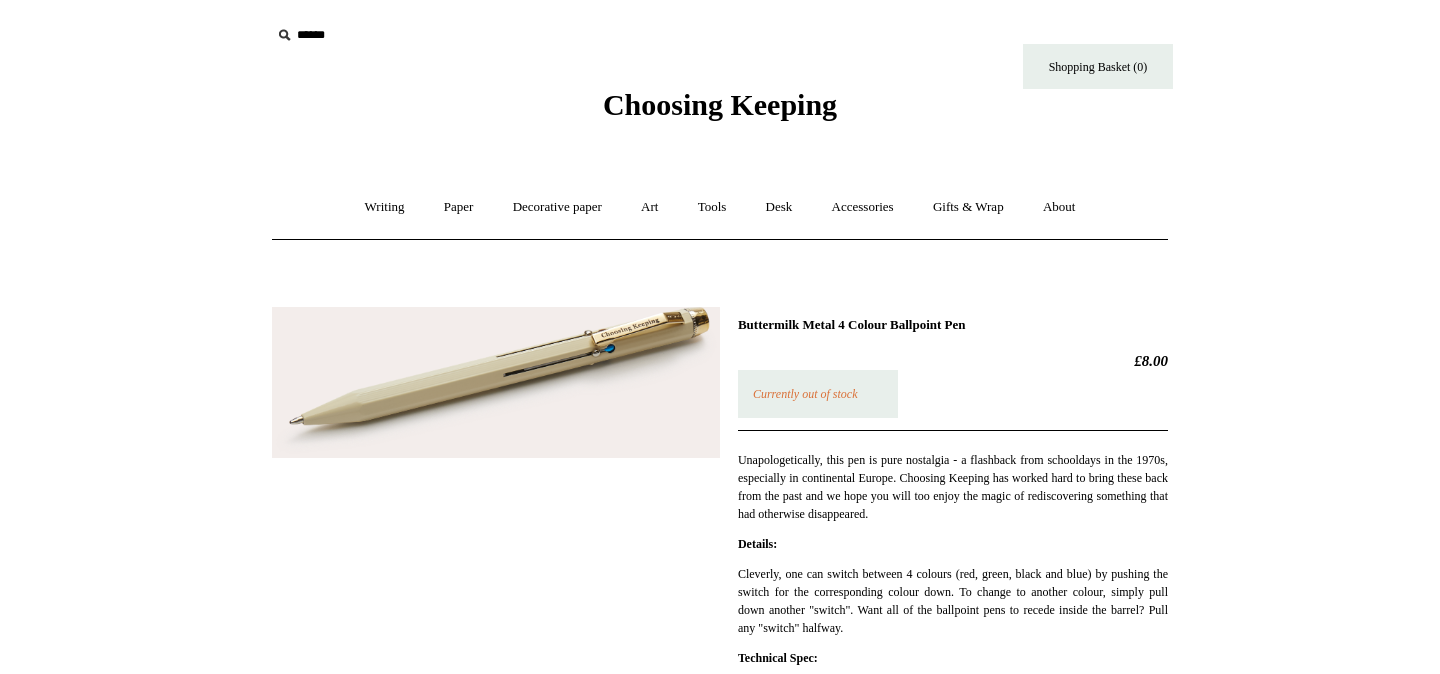 scroll, scrollTop: 0, scrollLeft: 0, axis: both 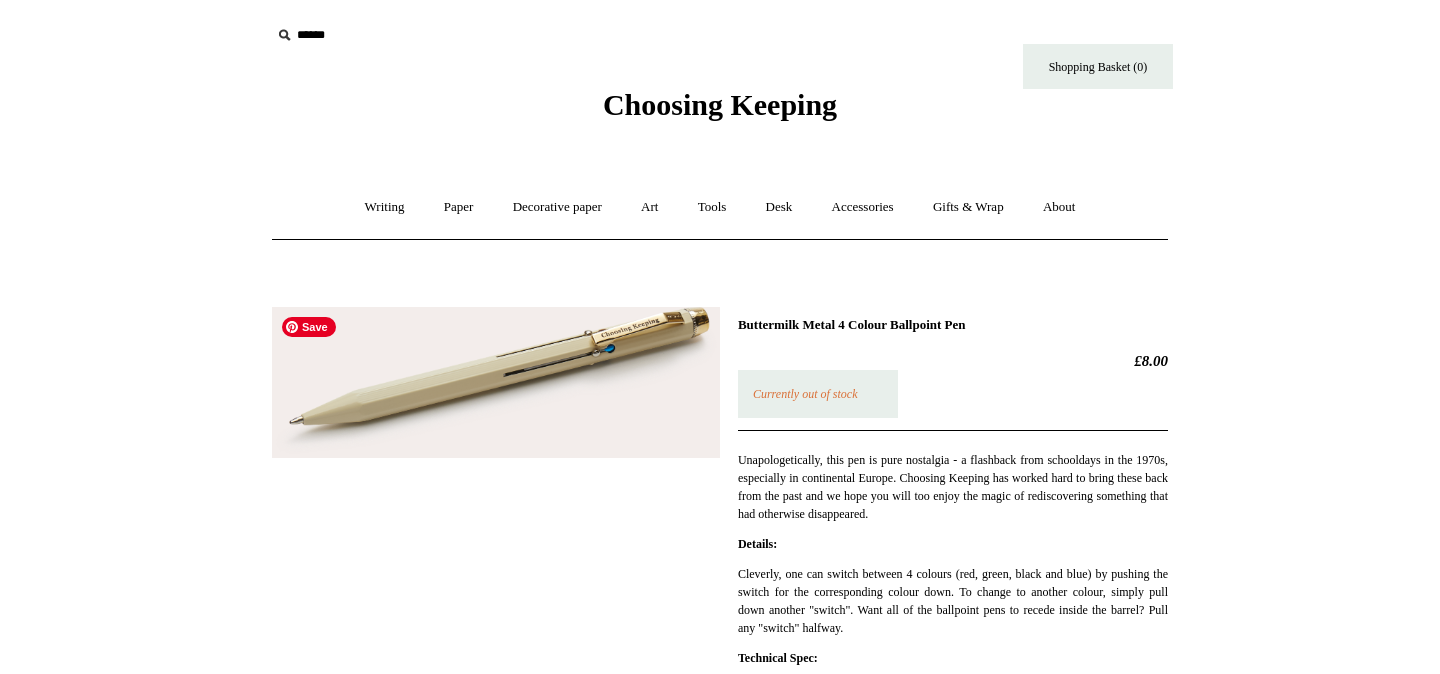 click at bounding box center (496, 383) 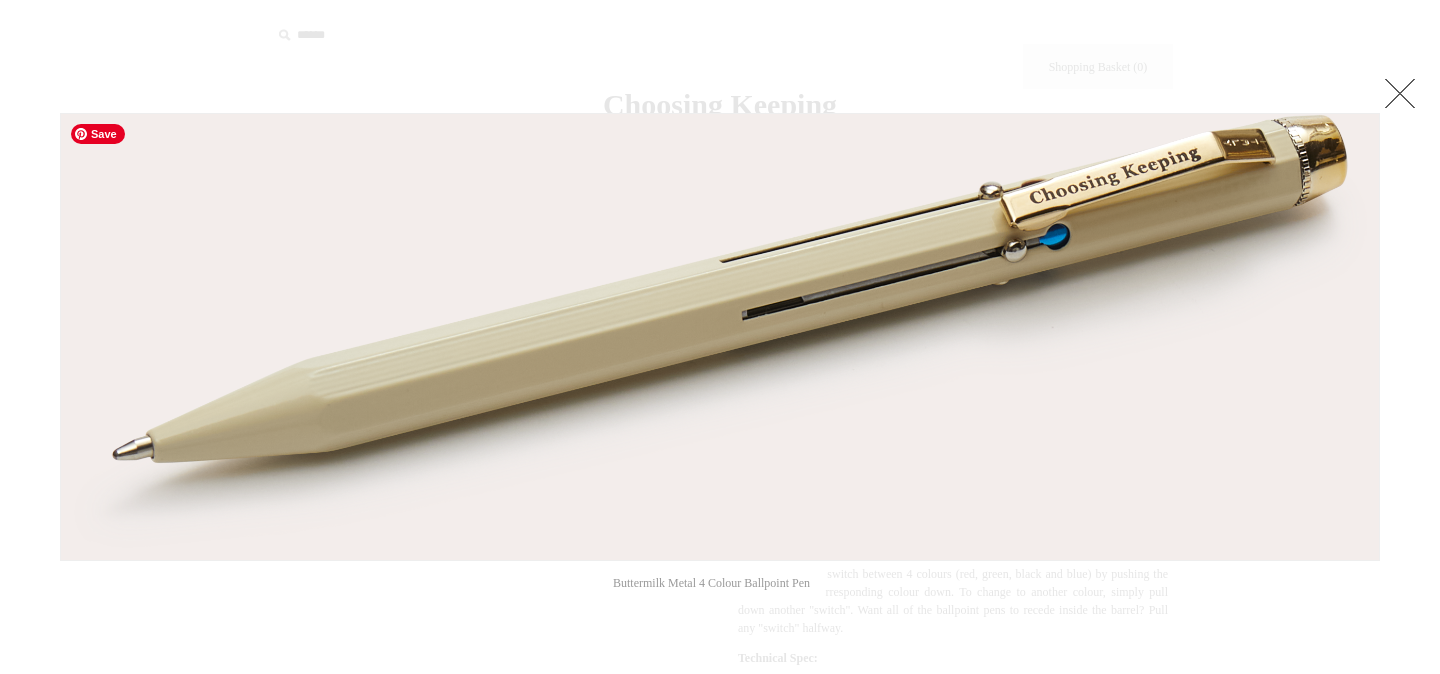 click at bounding box center (720, 337) 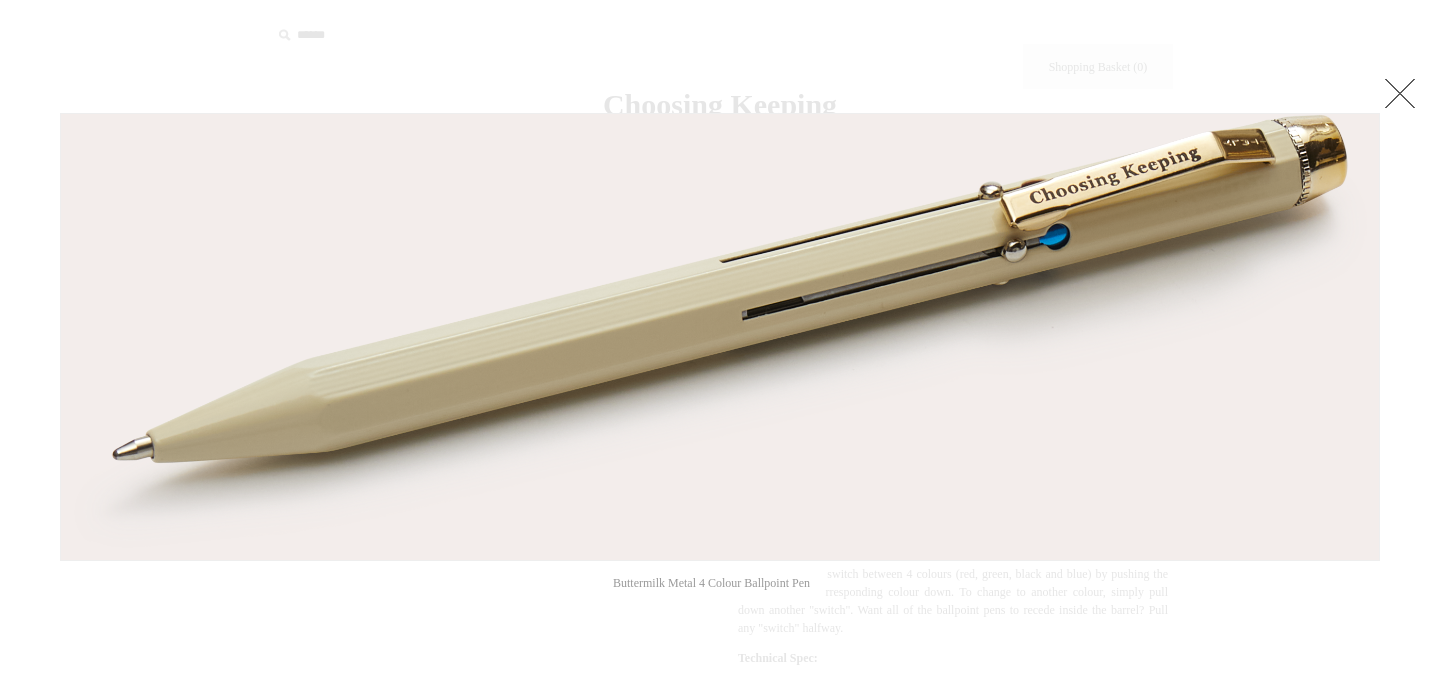click at bounding box center (720, 747) 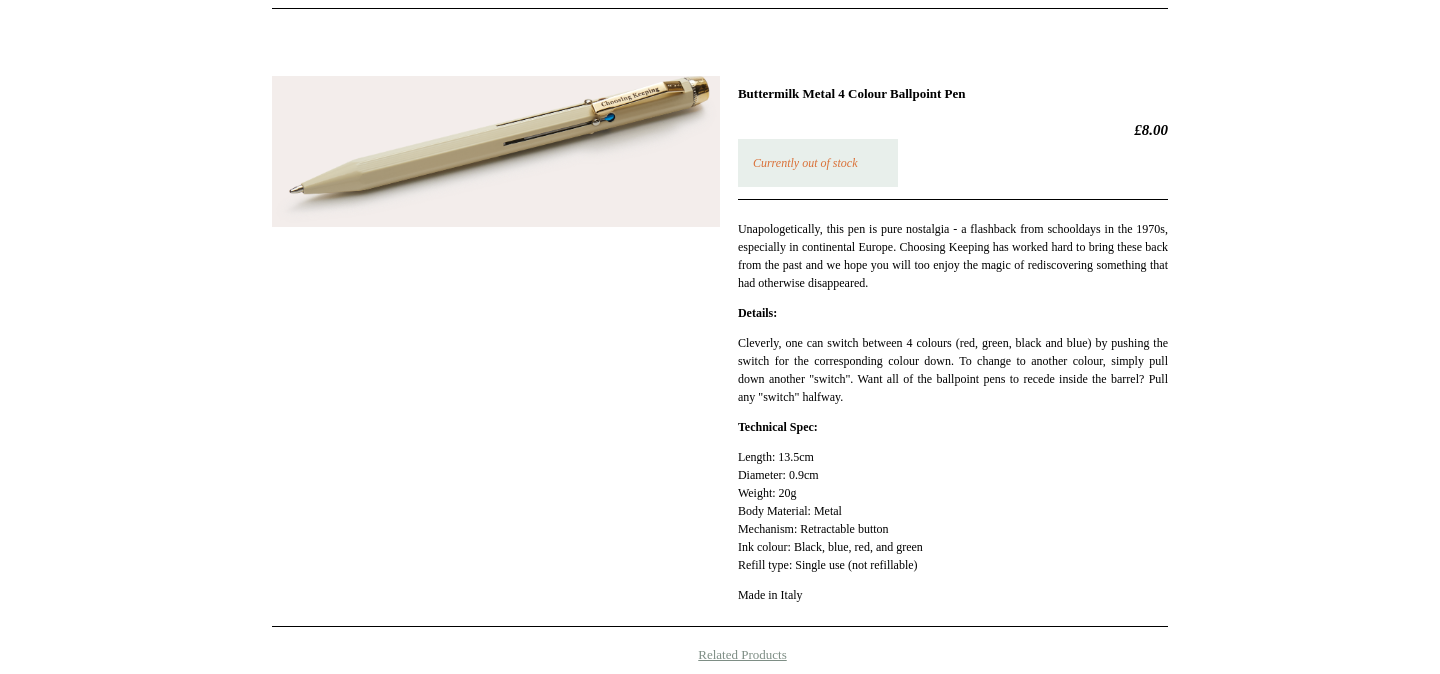 scroll, scrollTop: 237, scrollLeft: 0, axis: vertical 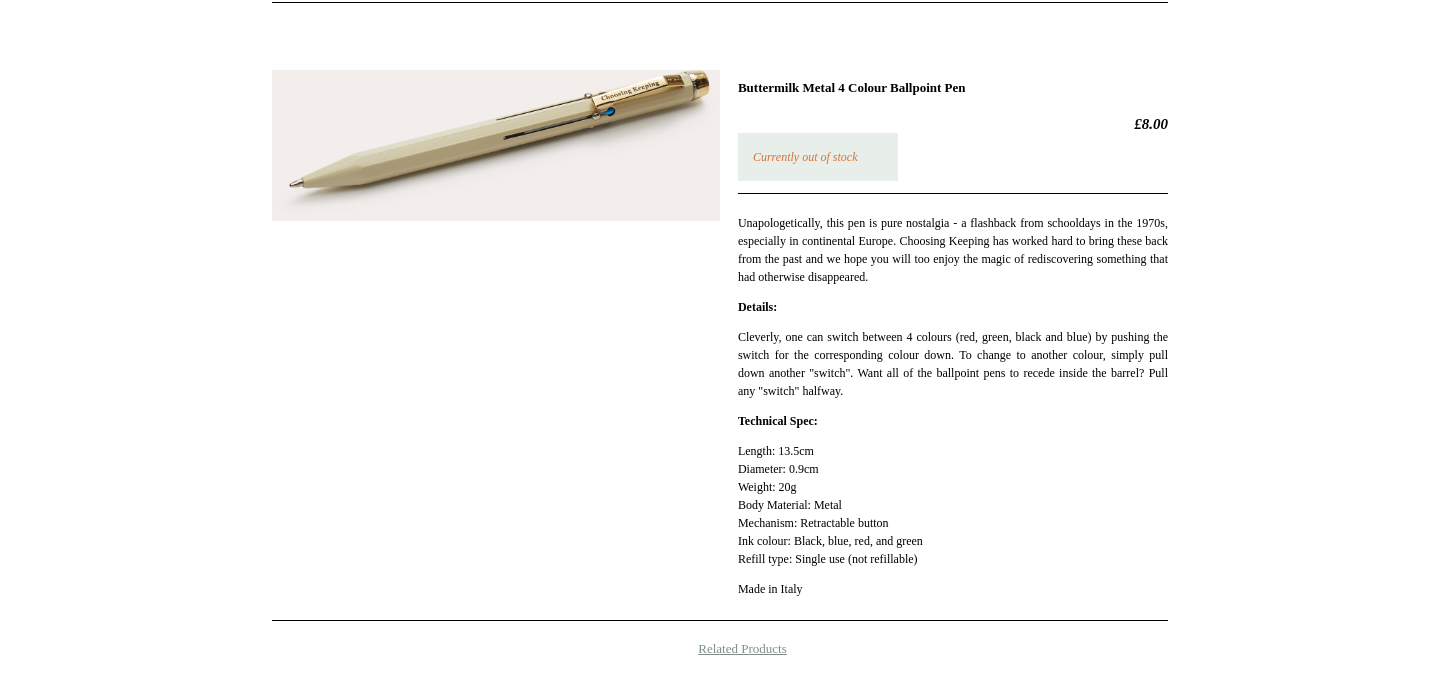 click on "Cleverly, one can switch between 4 colours (red, green, black and blue) by pushing the switch for the corresponding colour down. To change to another colour, simply pull down another "switch". Want all of the ballpoint pens to recede inside the barrel? Pull any "switch" halfway." at bounding box center (953, 364) 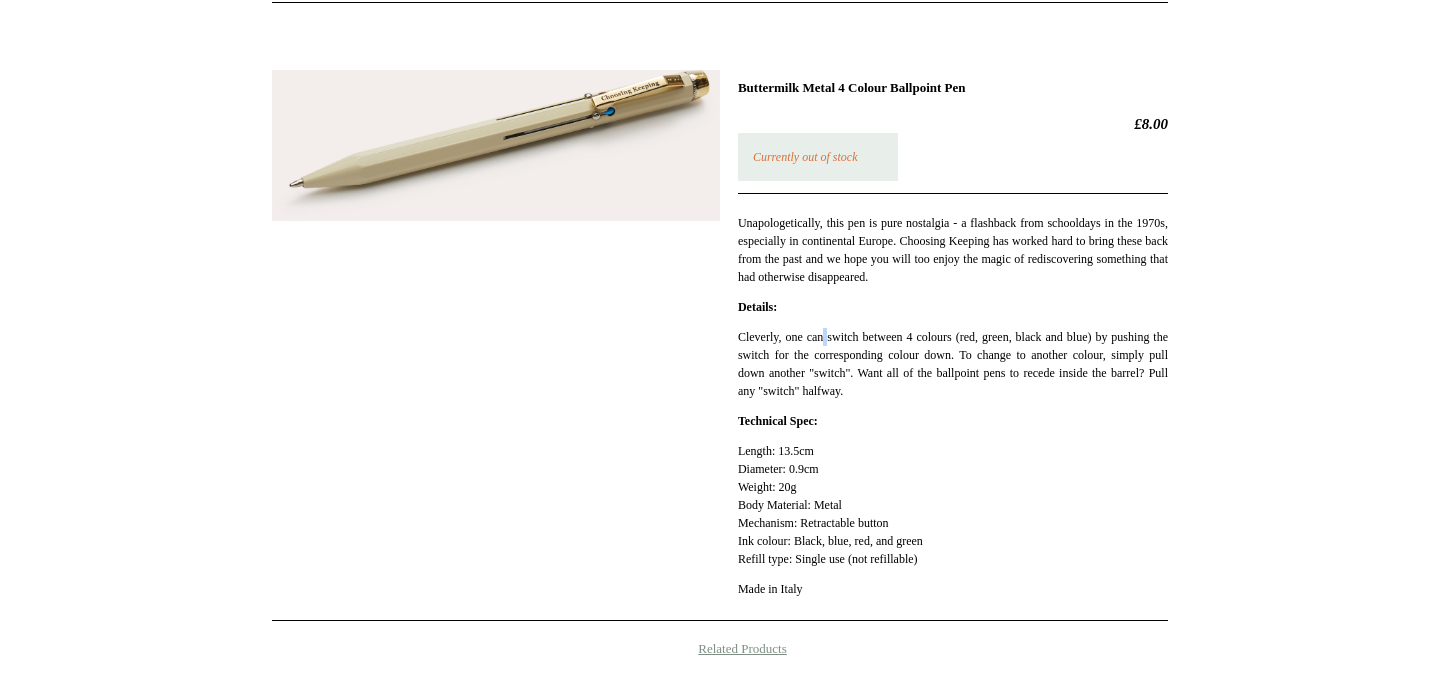 click on "Cleverly, one can switch between 4 colours (red, green, black and blue) by pushing the switch for the corresponding colour down. To change to another colour, simply pull down another "switch". Want all of the ballpoint pens to recede inside the barrel? Pull any "switch" halfway." at bounding box center [953, 364] 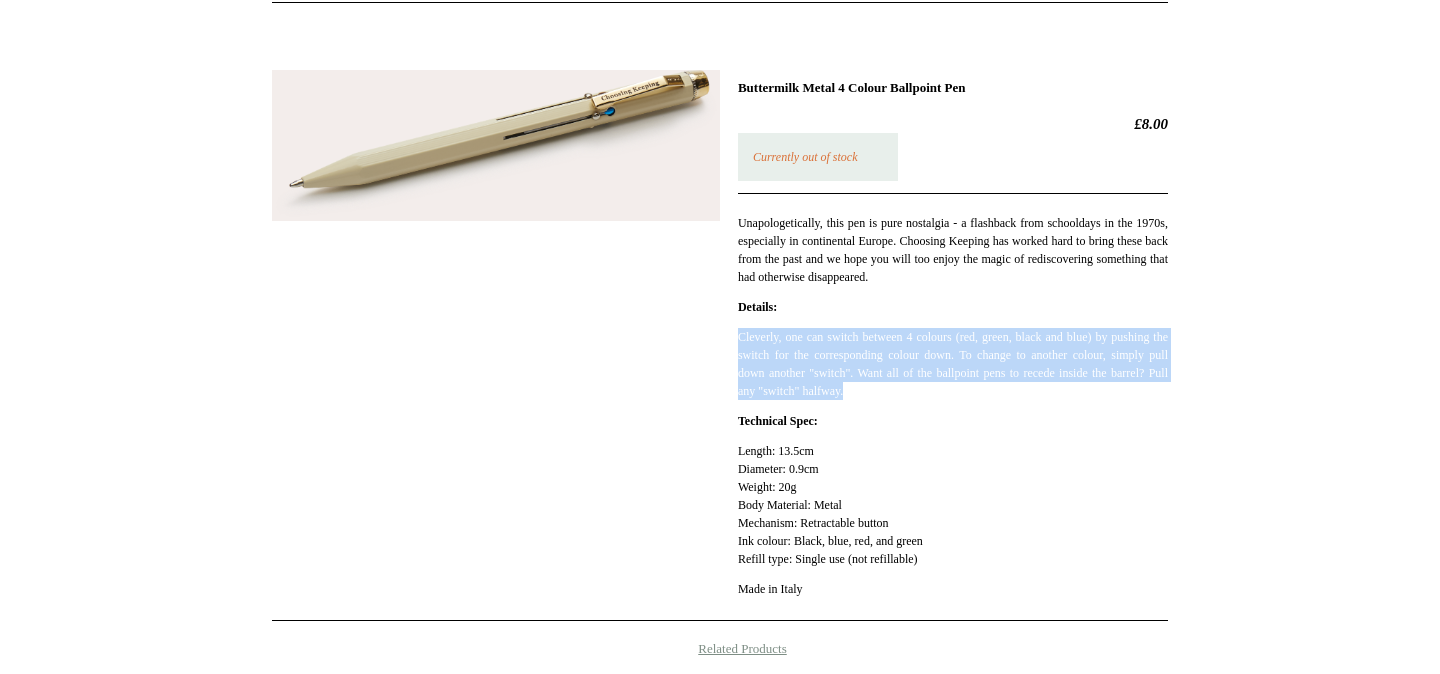 click on "Cleverly, one can switch between 4 colours (red, green, black and blue) by pushing the switch for the corresponding colour down. To change to another colour, simply pull down another "switch". Want all of the ballpoint pens to recede inside the barrel? Pull any "switch" halfway." at bounding box center (953, 364) 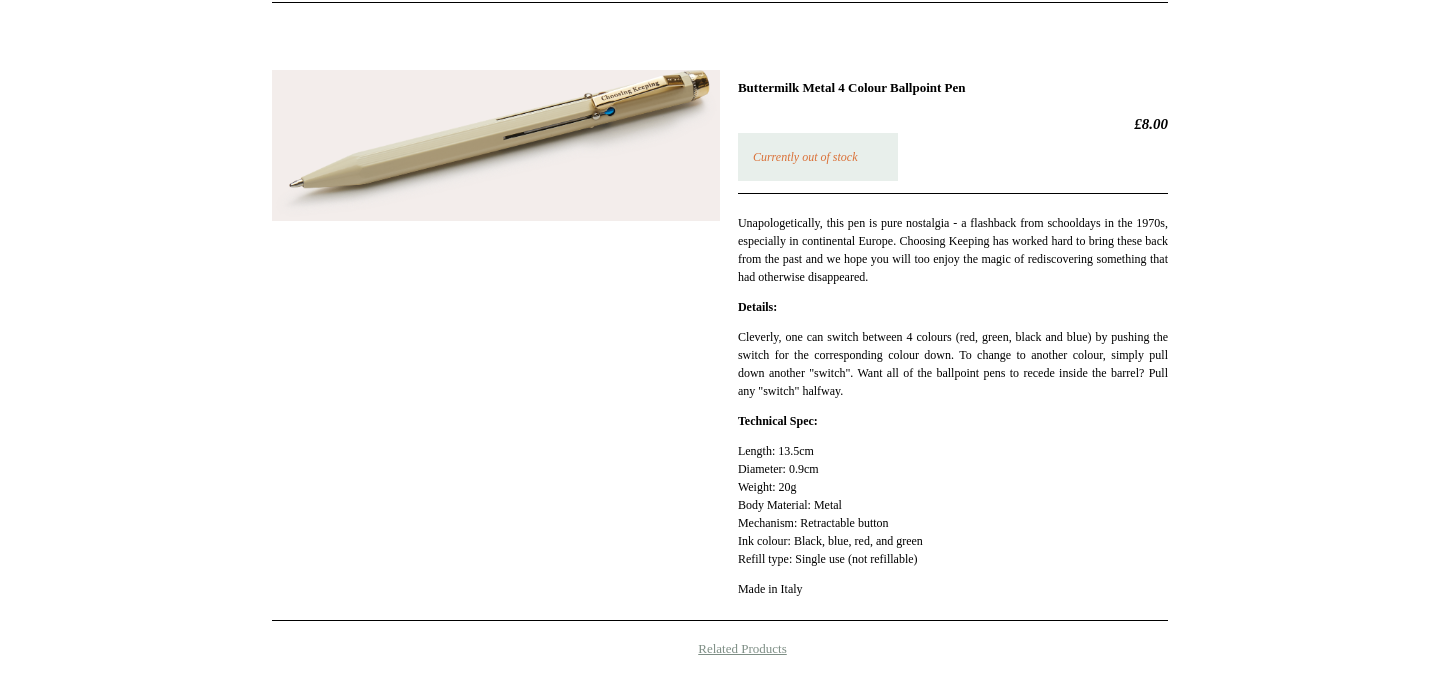 click on "Cleverly, one can switch between 4 colours (red, green, black and blue) by pushing the switch for the corresponding colour down. To change to another colour, simply pull down another "switch". Want all of the ballpoint pens to recede inside the barrel? Pull any "switch" halfway." at bounding box center [953, 364] 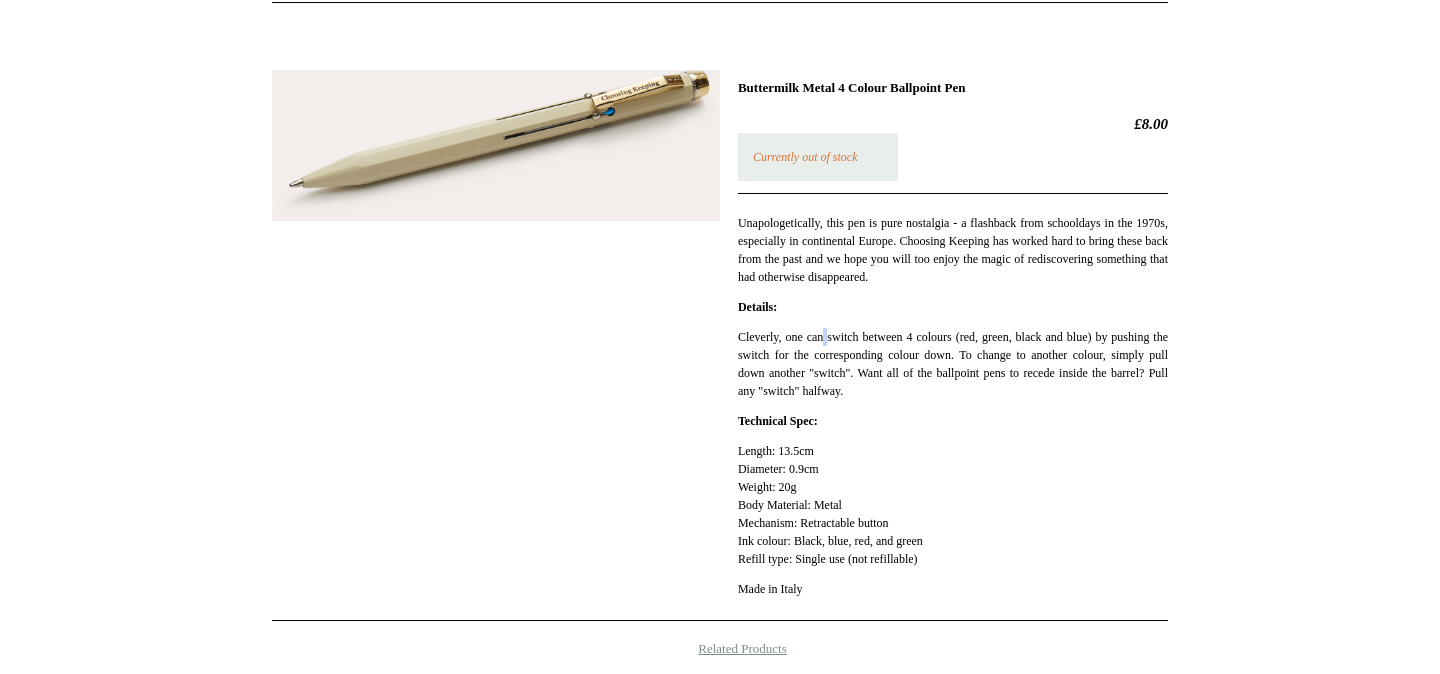 click on "Cleverly, one can switch between 4 colours (red, green, black and blue) by pushing the switch for the corresponding colour down. To change to another colour, simply pull down another "switch". Want all of the ballpoint pens to recede inside the barrel? Pull any "switch" halfway." at bounding box center [953, 364] 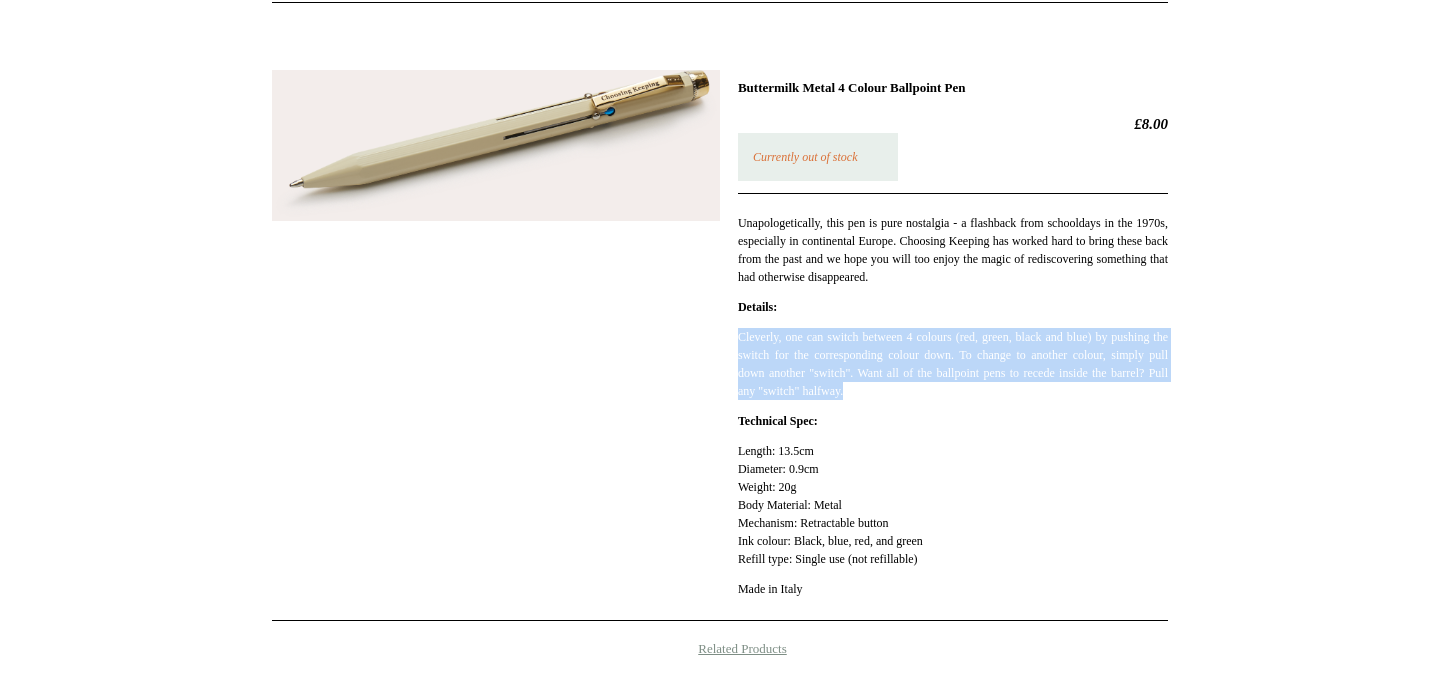 click on "Cleverly, one can switch between 4 colours (red, green, black and blue) by pushing the switch for the corresponding colour down. To change to another colour, simply pull down another "switch". Want all of the ballpoint pens to recede inside the barrel? Pull any "switch" halfway." at bounding box center [953, 364] 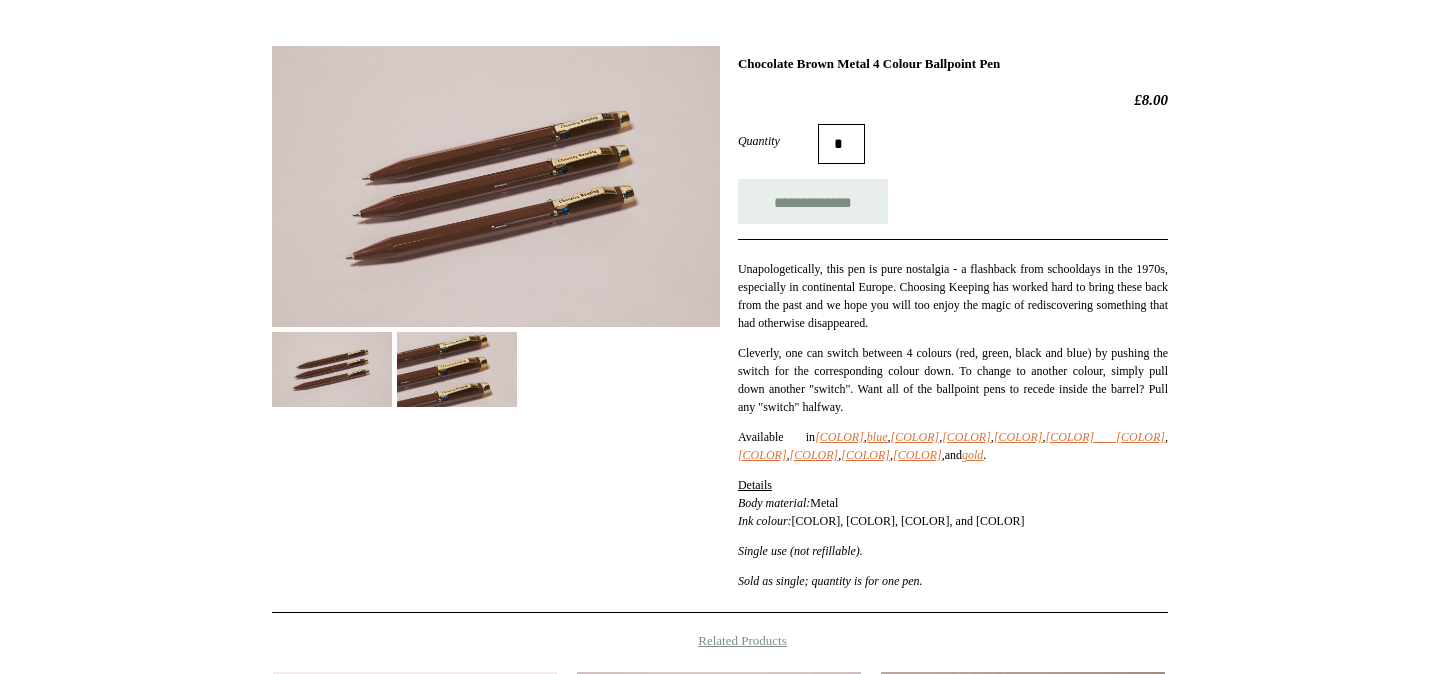 scroll, scrollTop: 263, scrollLeft: 0, axis: vertical 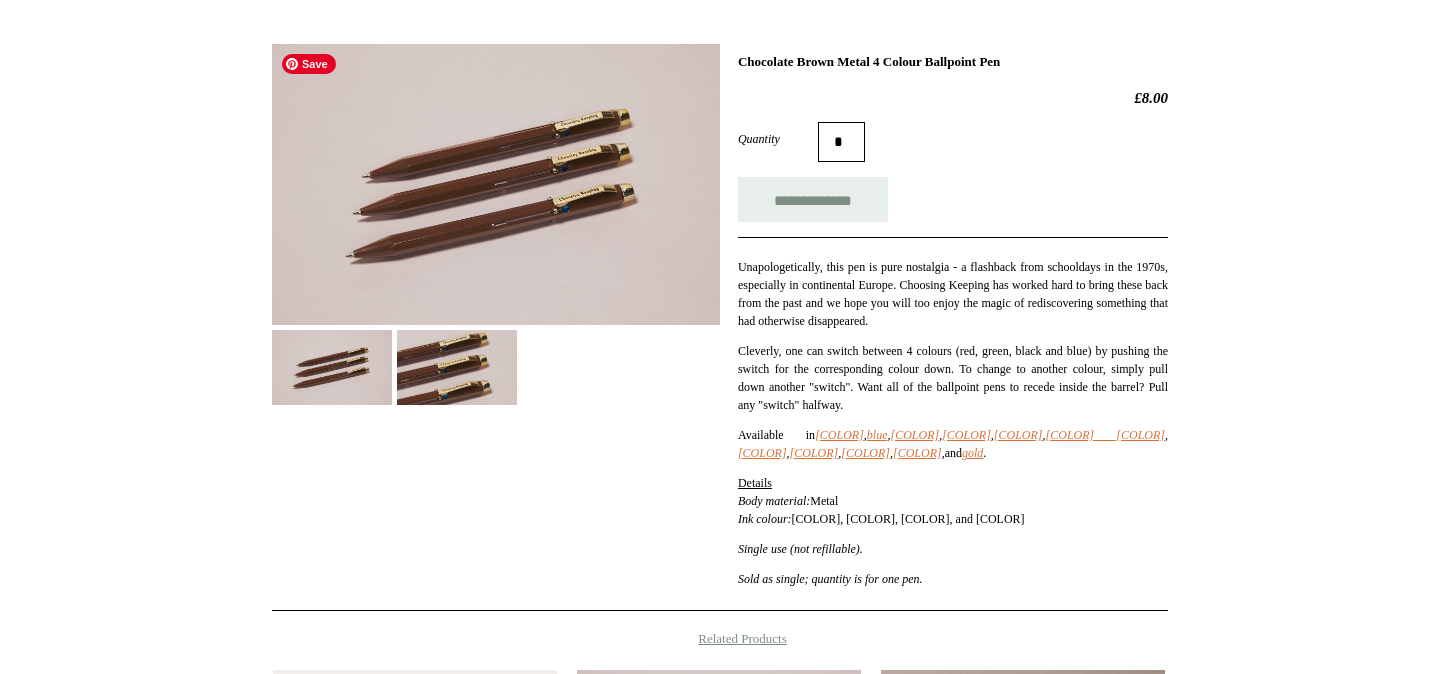 click at bounding box center [496, 184] 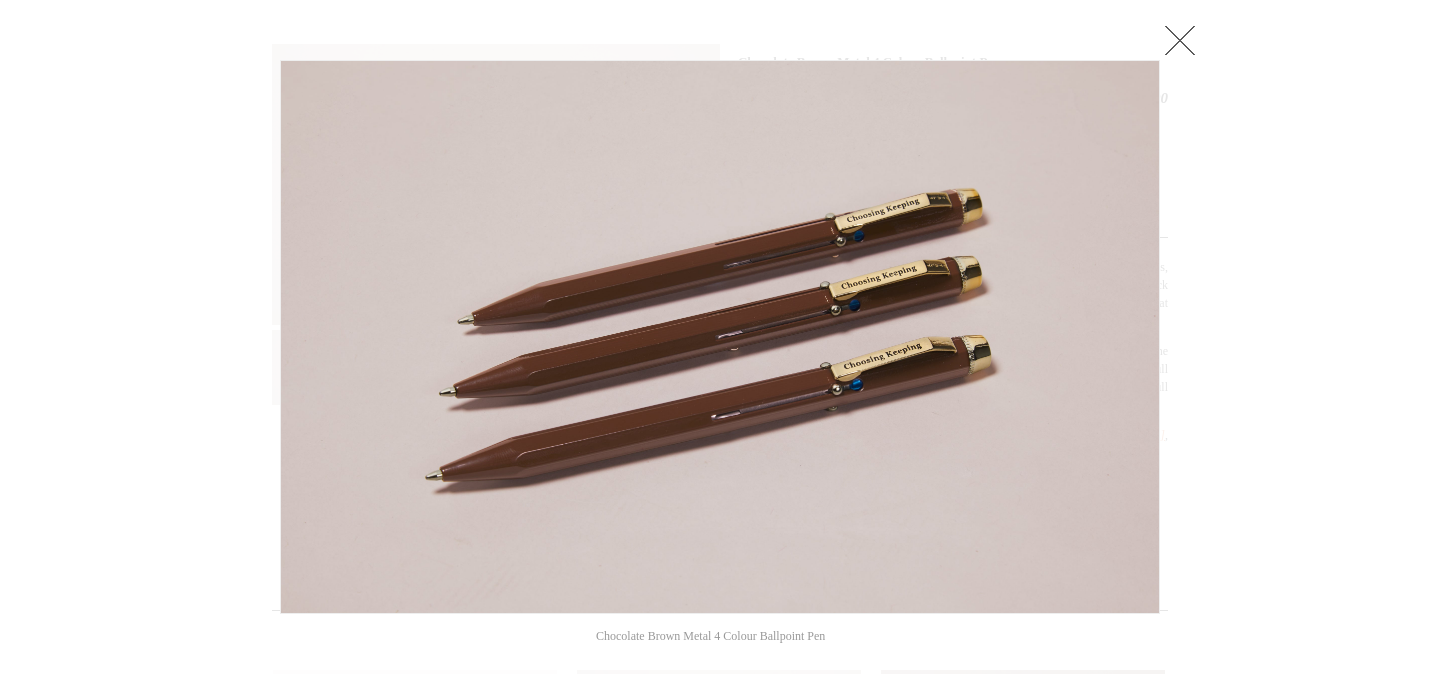 click at bounding box center (1180, 40) 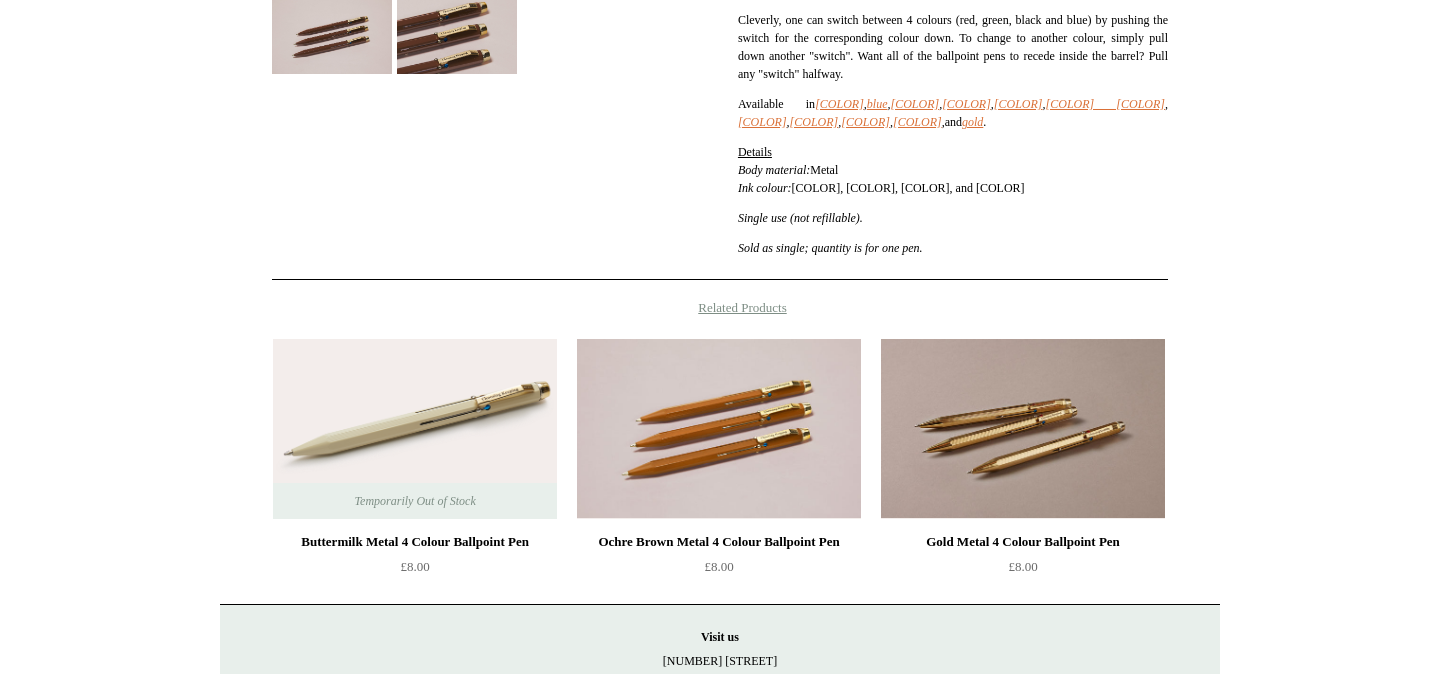 scroll, scrollTop: 691, scrollLeft: 0, axis: vertical 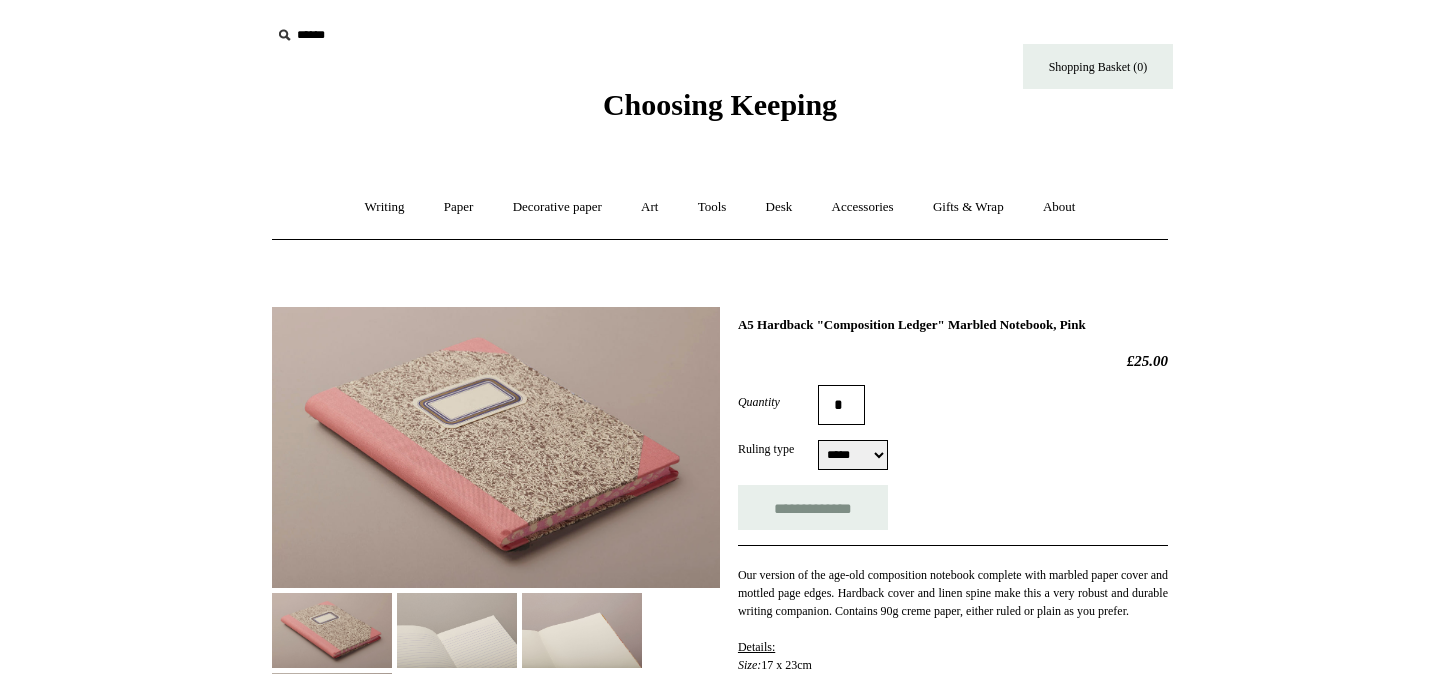 select on "*****" 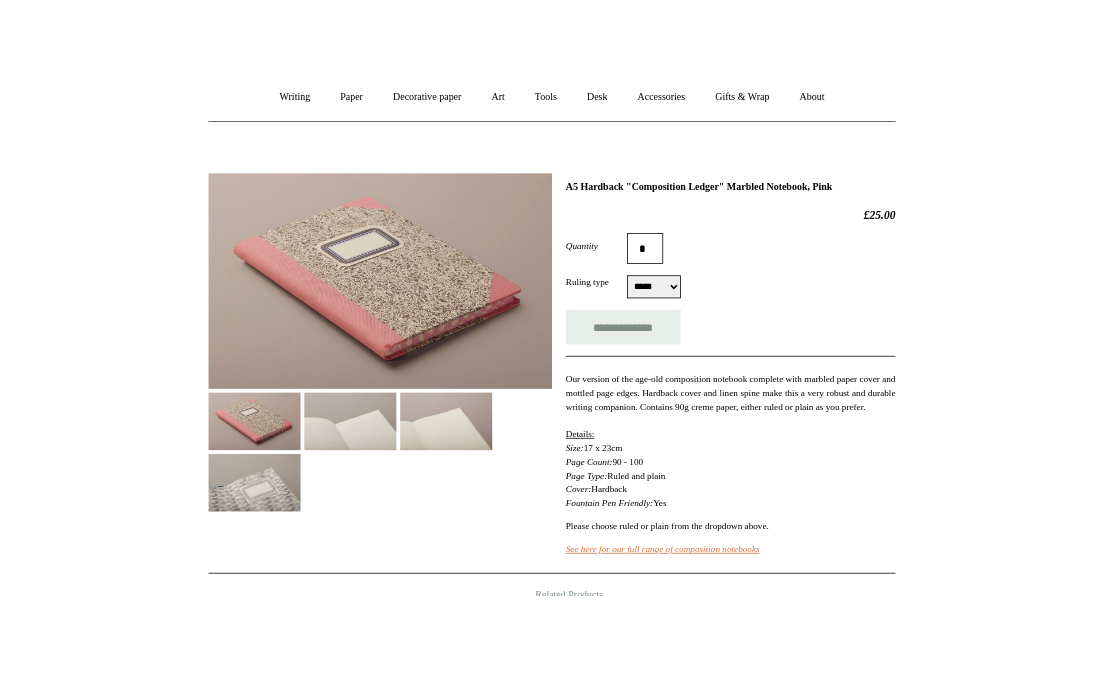 scroll, scrollTop: 186, scrollLeft: 0, axis: vertical 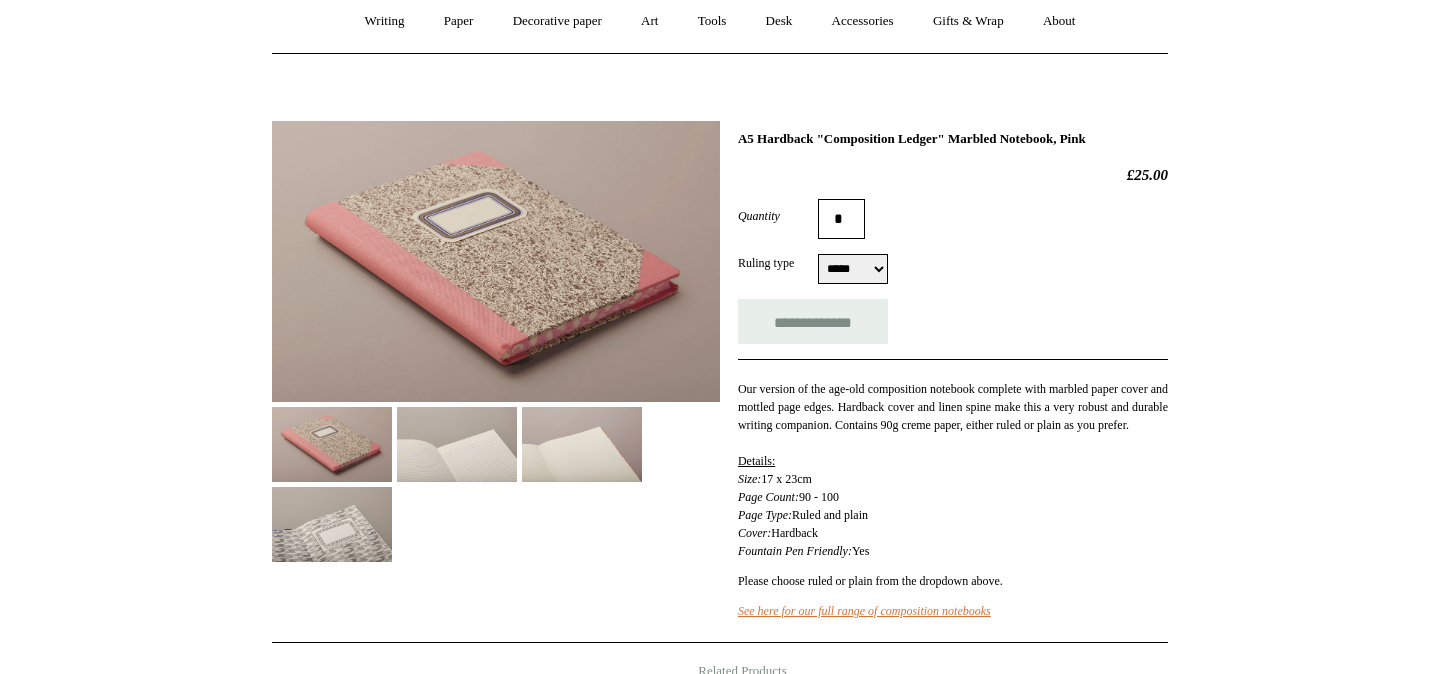 click at bounding box center (457, 444) 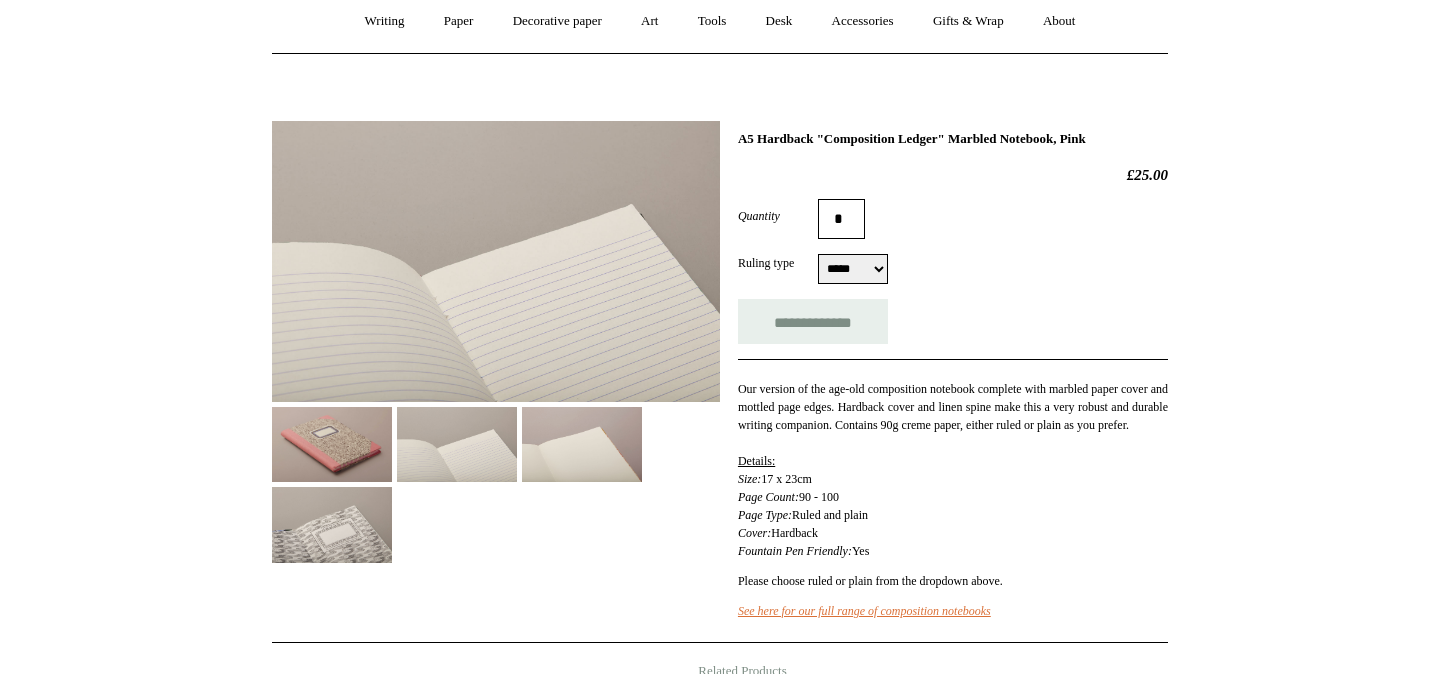 click at bounding box center [332, 444] 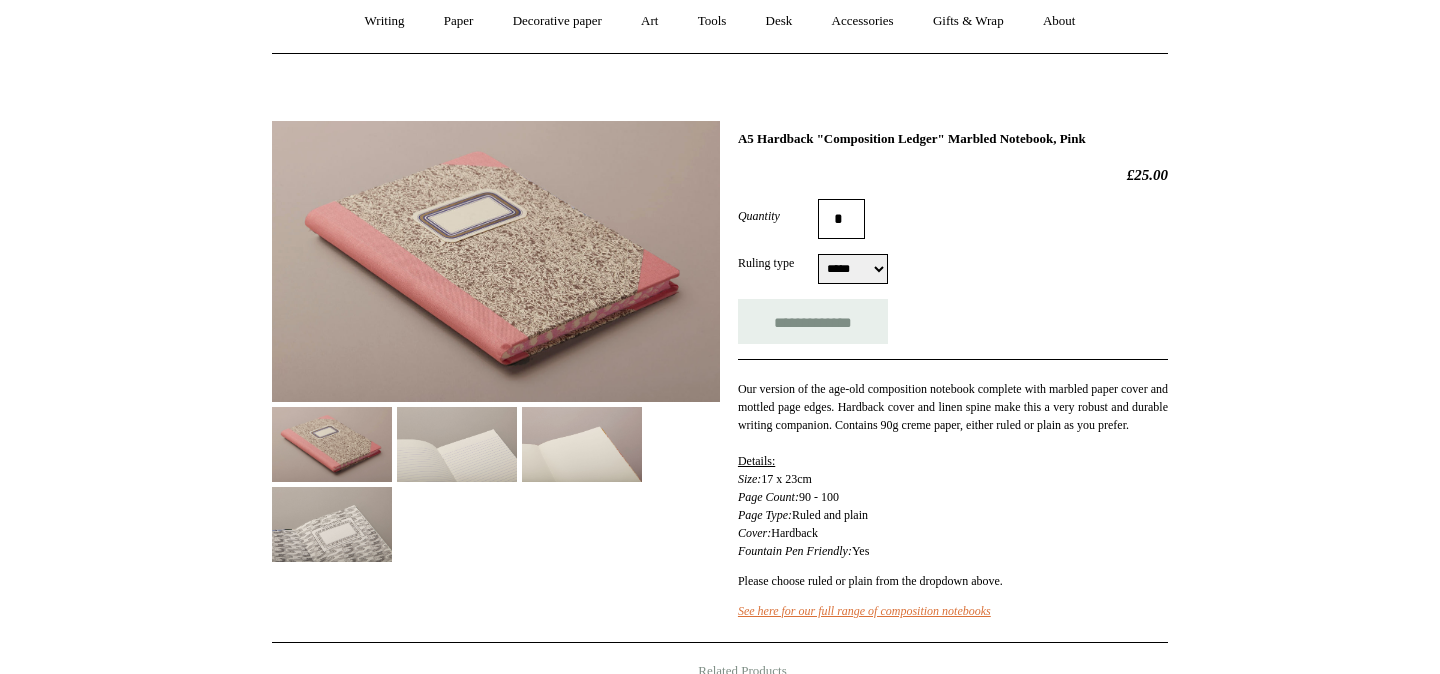 click at bounding box center [496, 261] 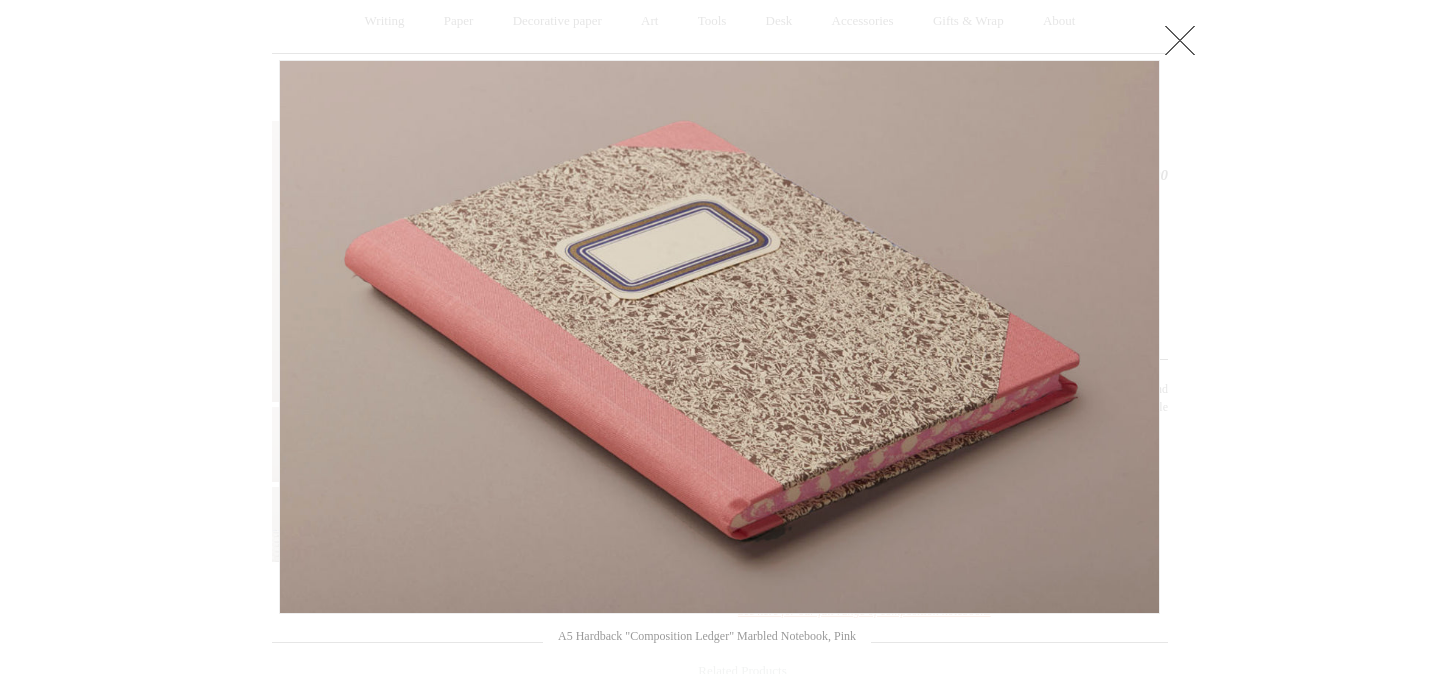 click at bounding box center (1180, 40) 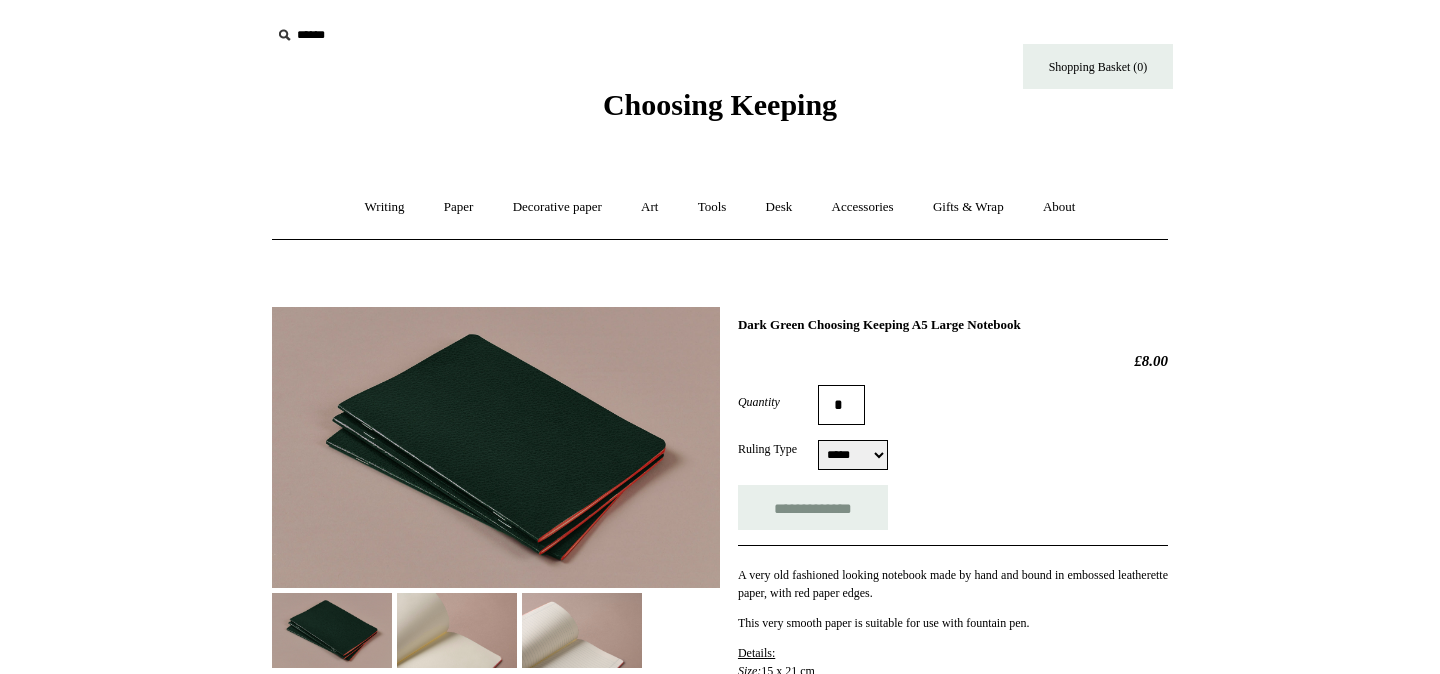 scroll, scrollTop: 223, scrollLeft: 0, axis: vertical 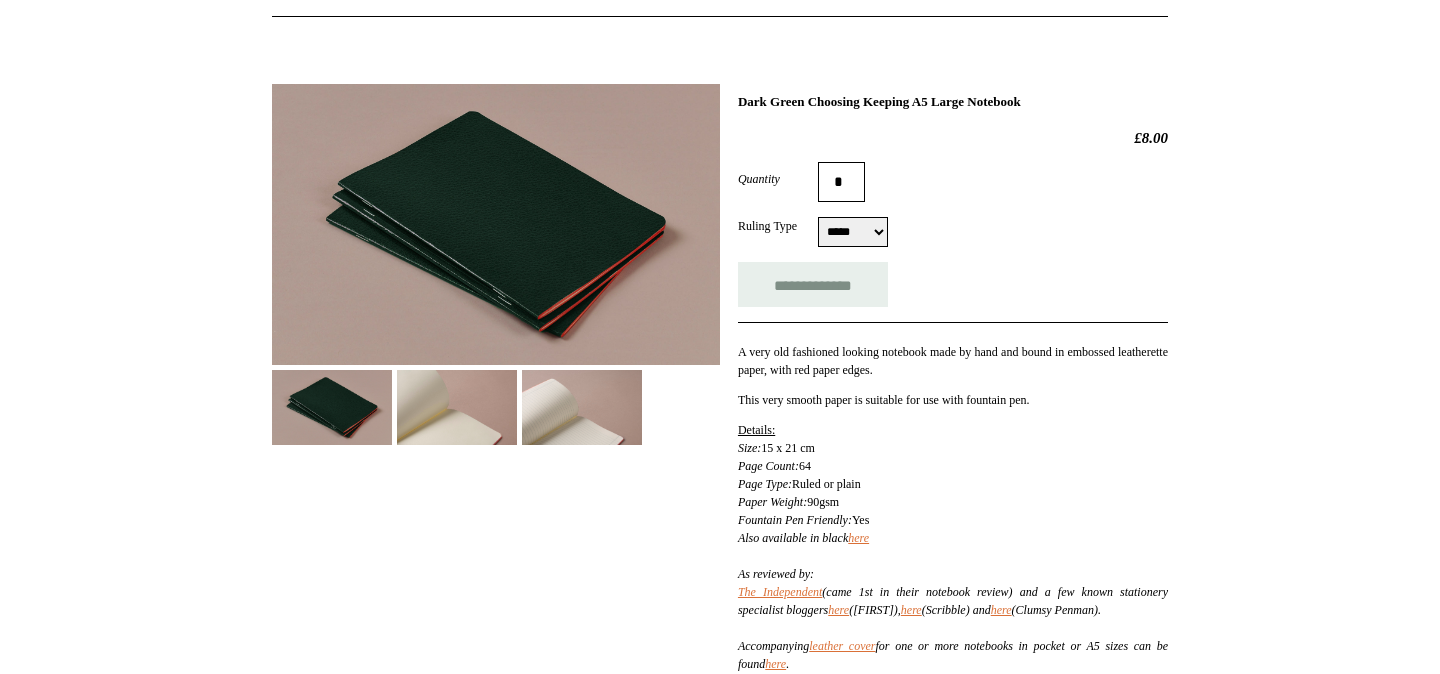click at bounding box center [457, 407] 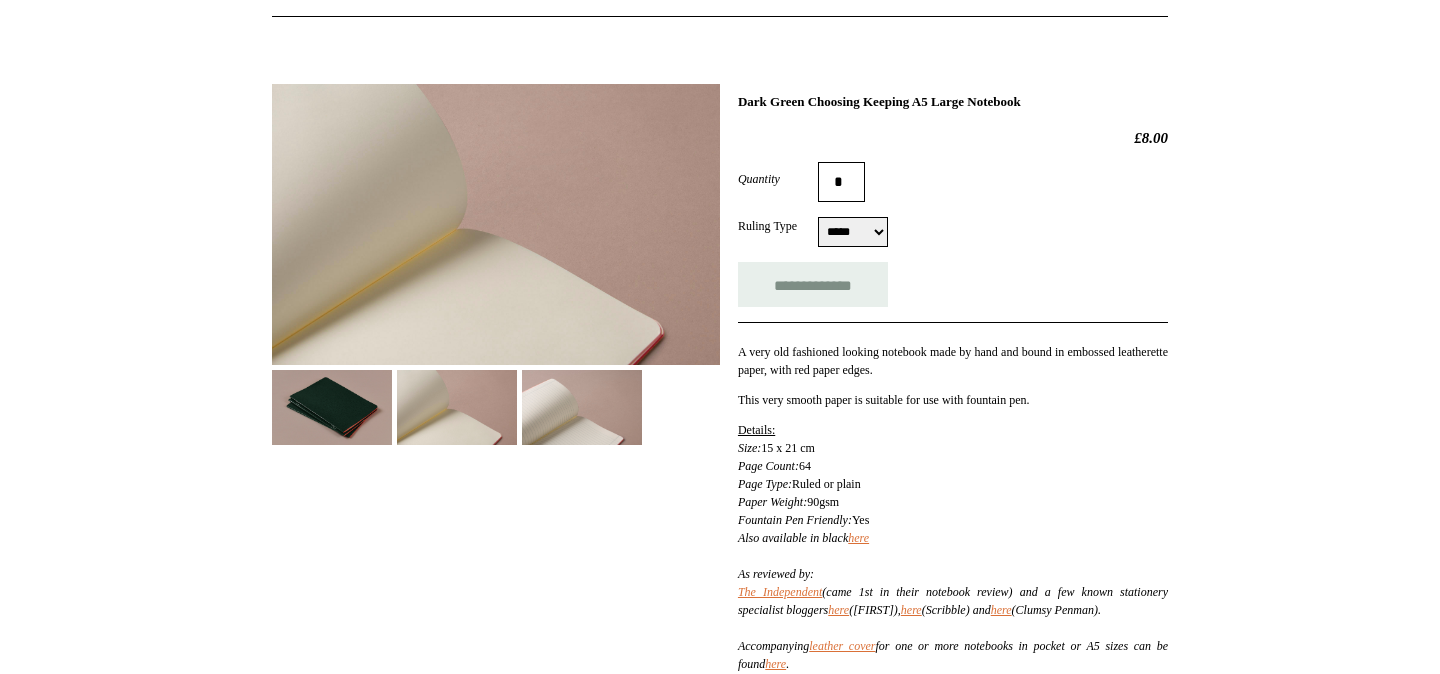 click at bounding box center (582, 407) 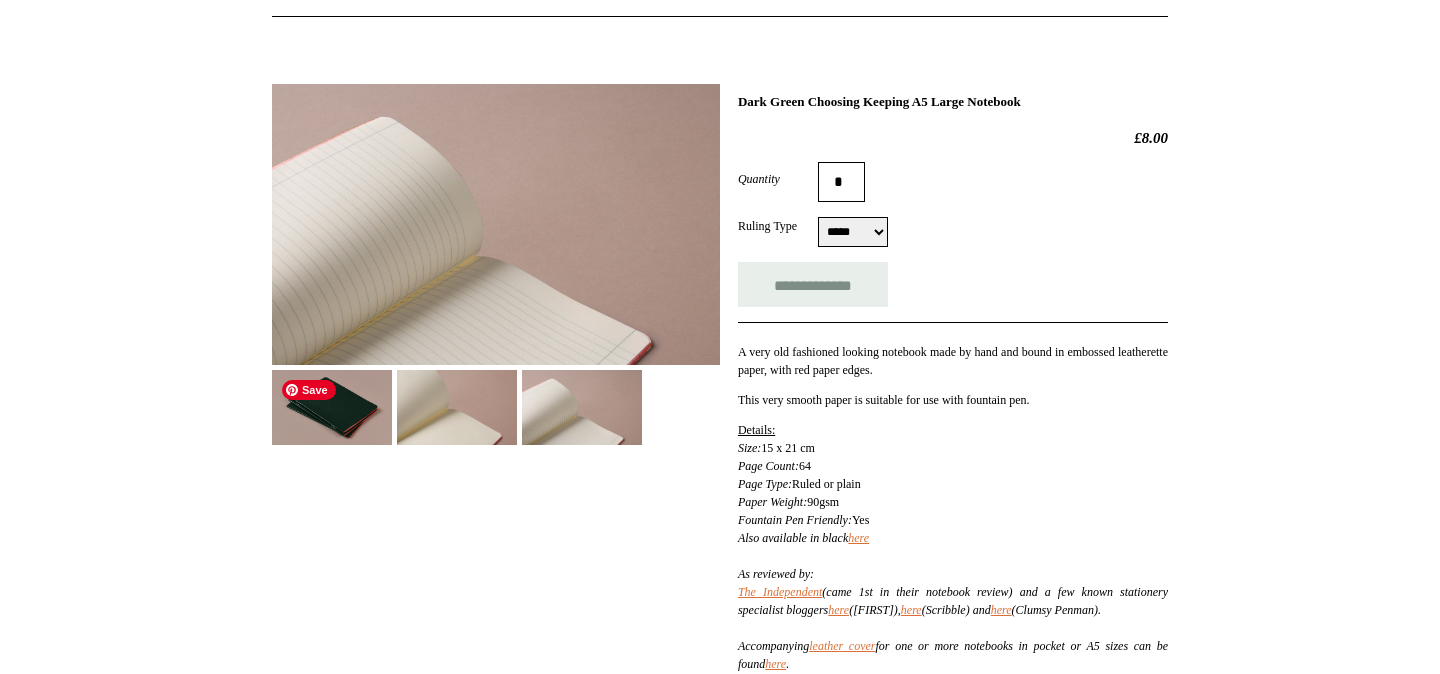 click on "**********" at bounding box center (720, 407) 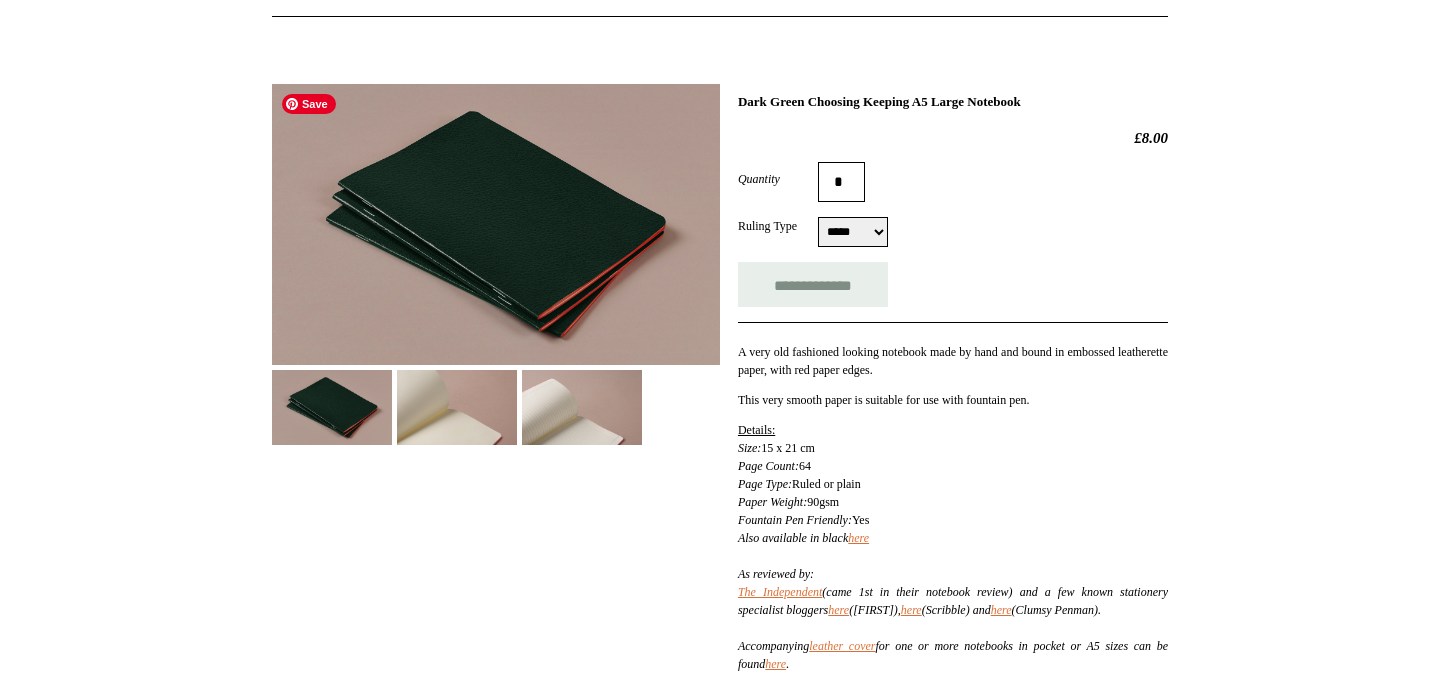 click at bounding box center (496, 224) 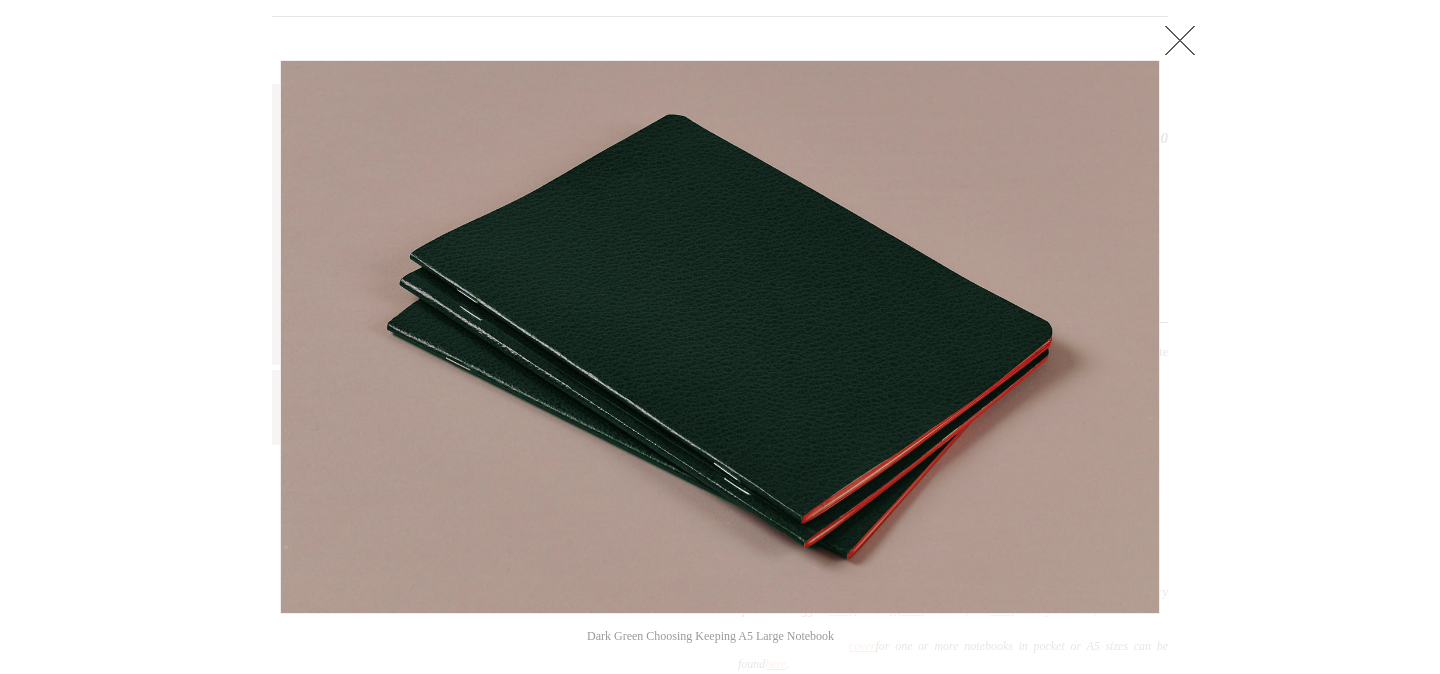 click at bounding box center (1180, 40) 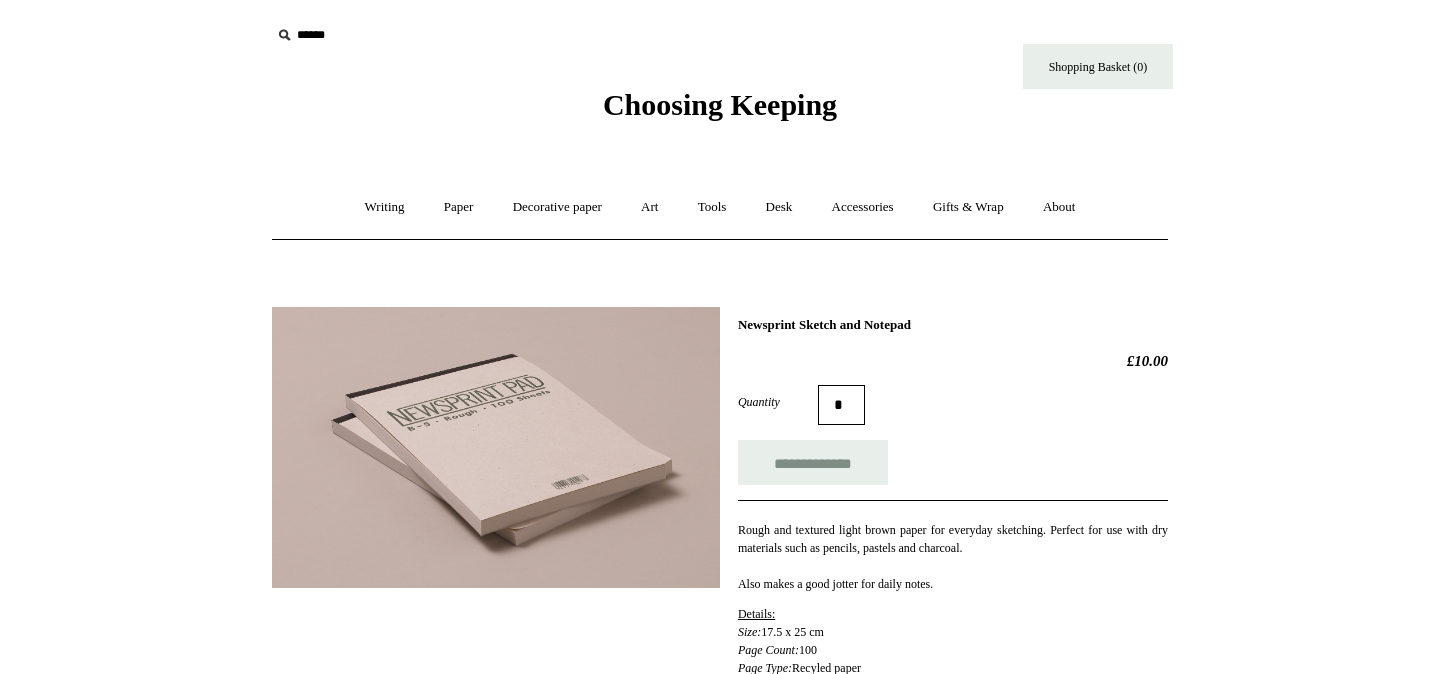scroll, scrollTop: 0, scrollLeft: 0, axis: both 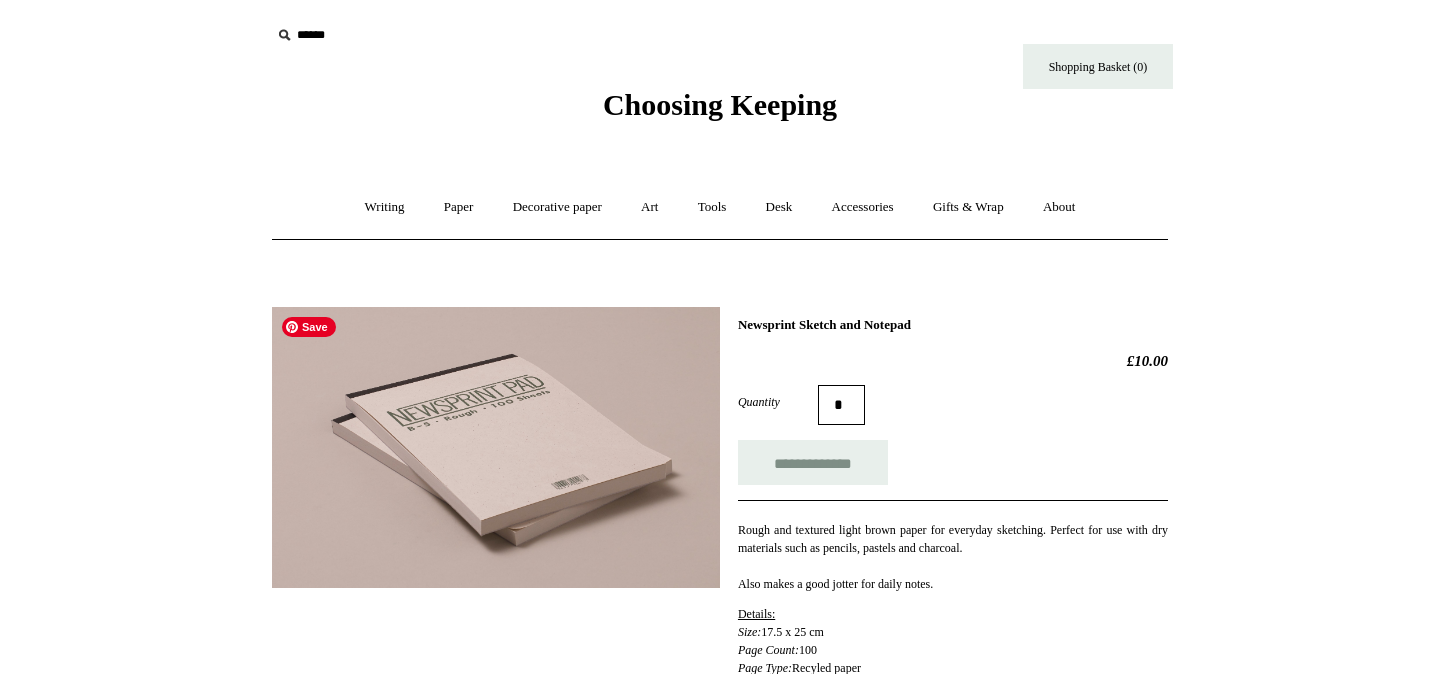 click at bounding box center (496, 447) 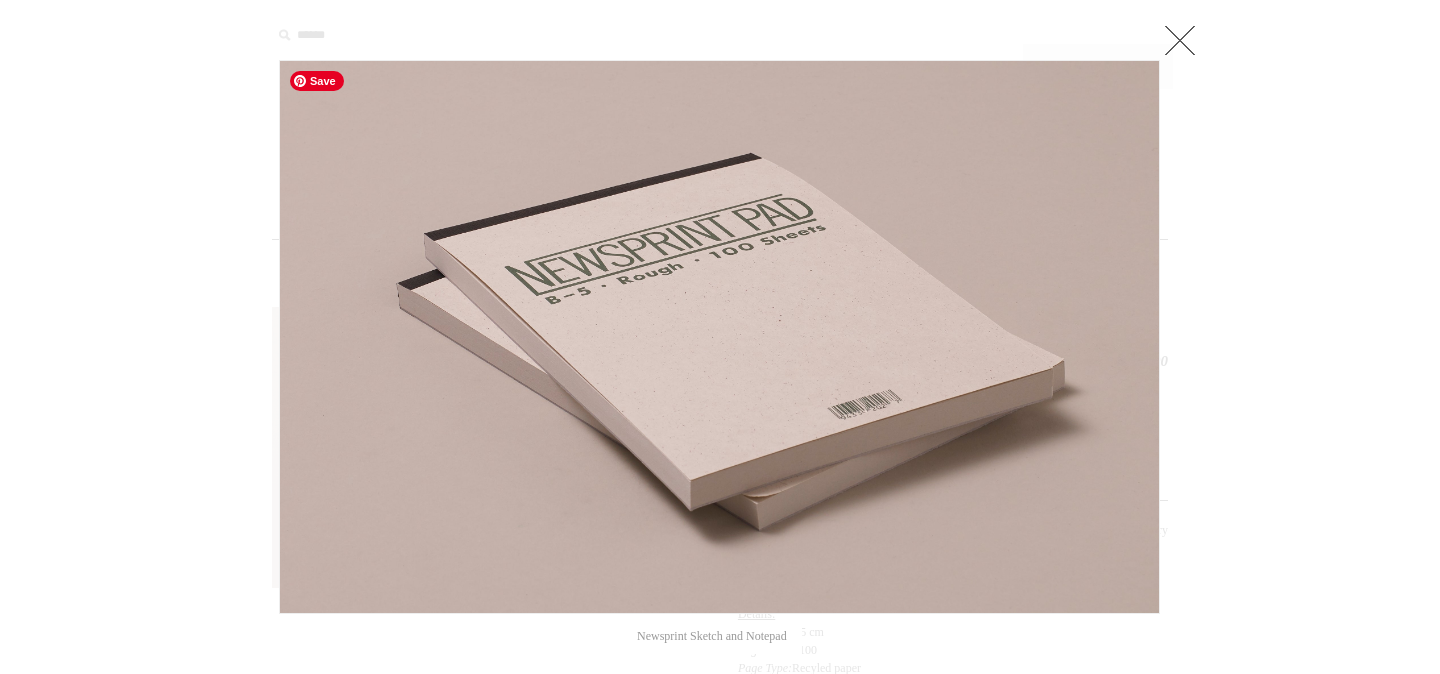 click at bounding box center (719, 337) 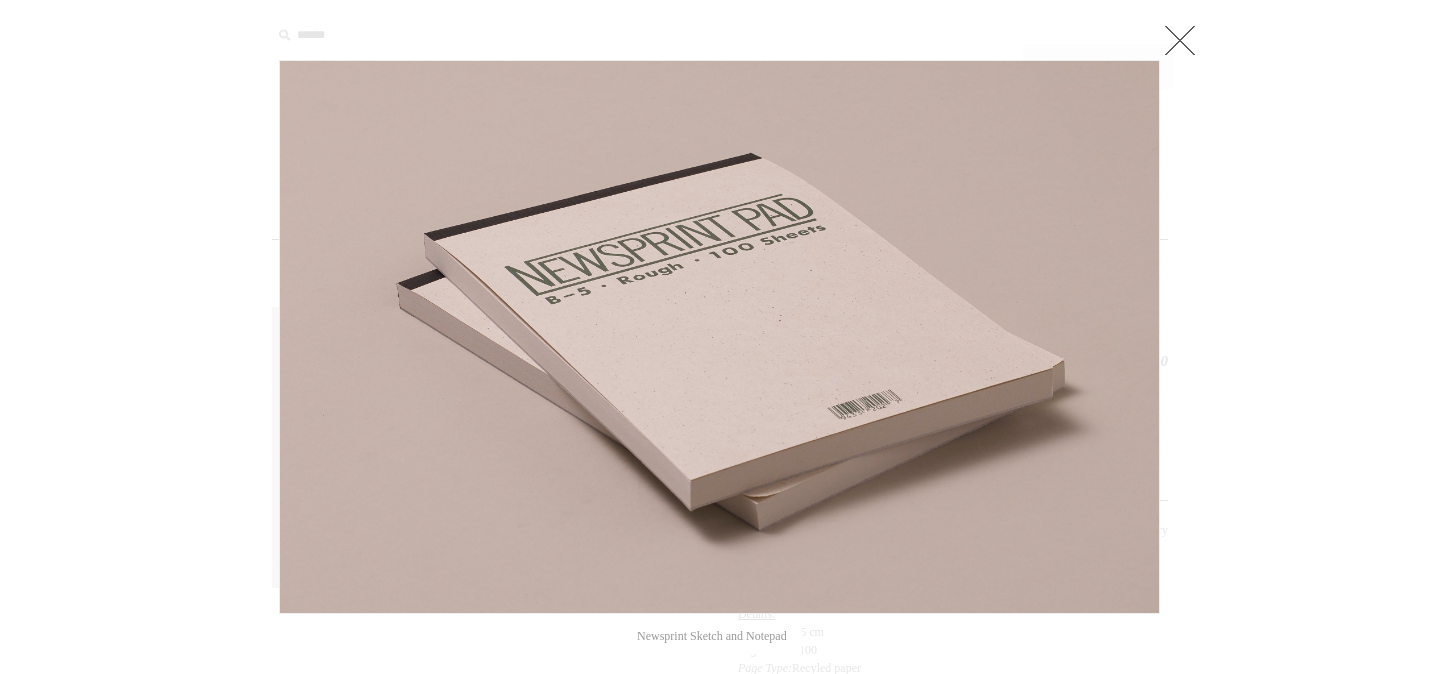 click at bounding box center [1180, 40] 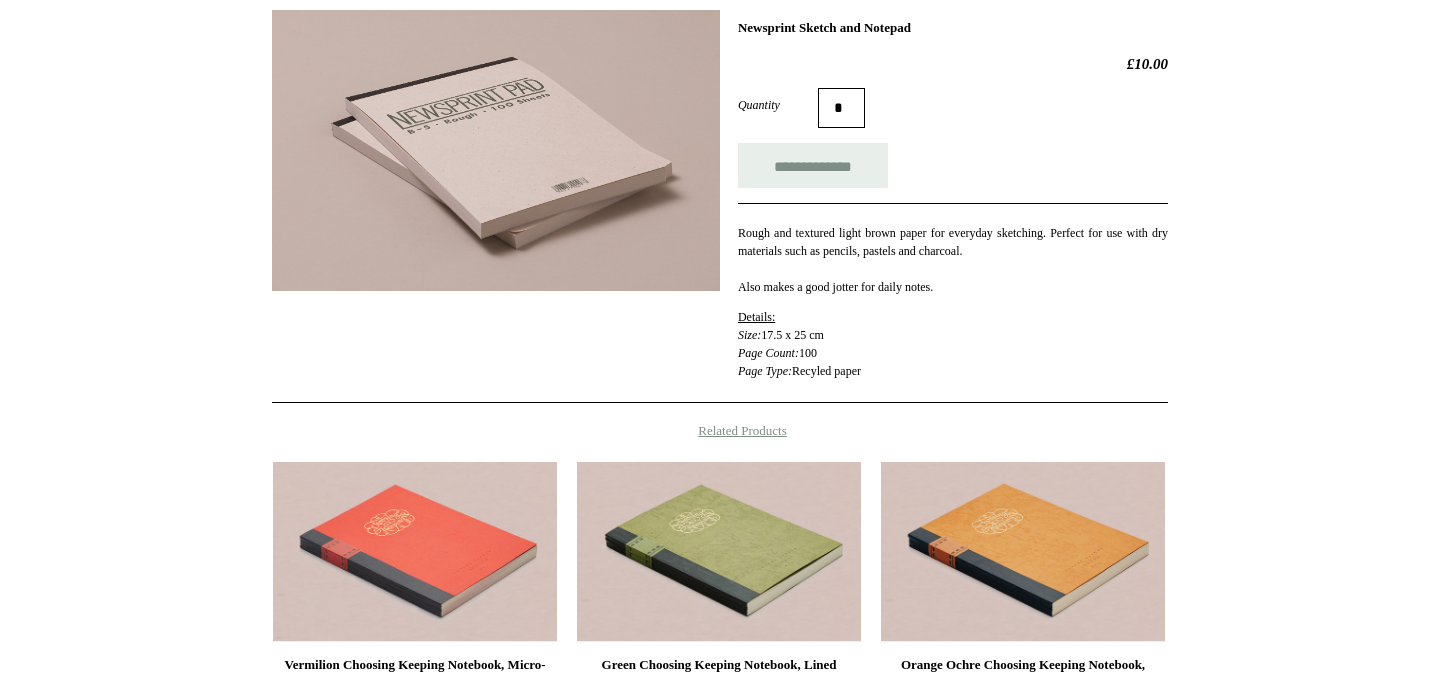 scroll, scrollTop: 0, scrollLeft: 0, axis: both 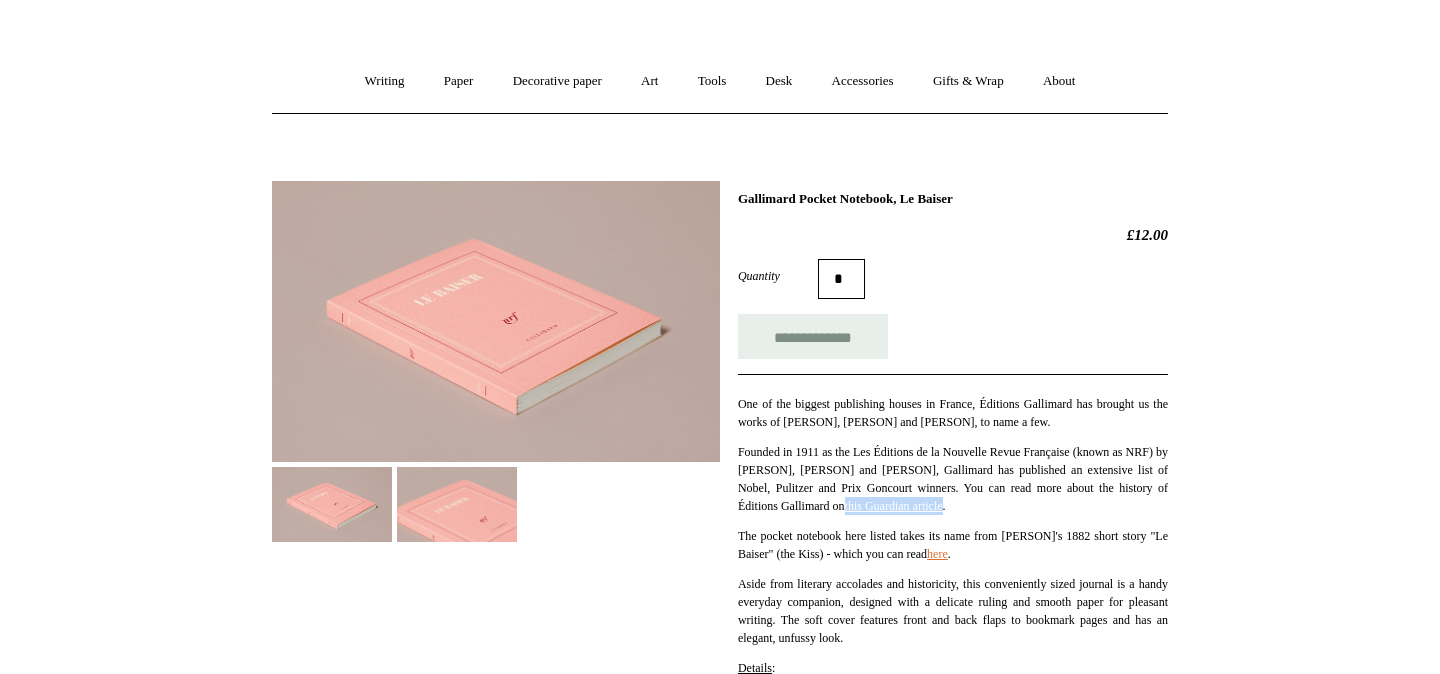 click at bounding box center [457, 504] 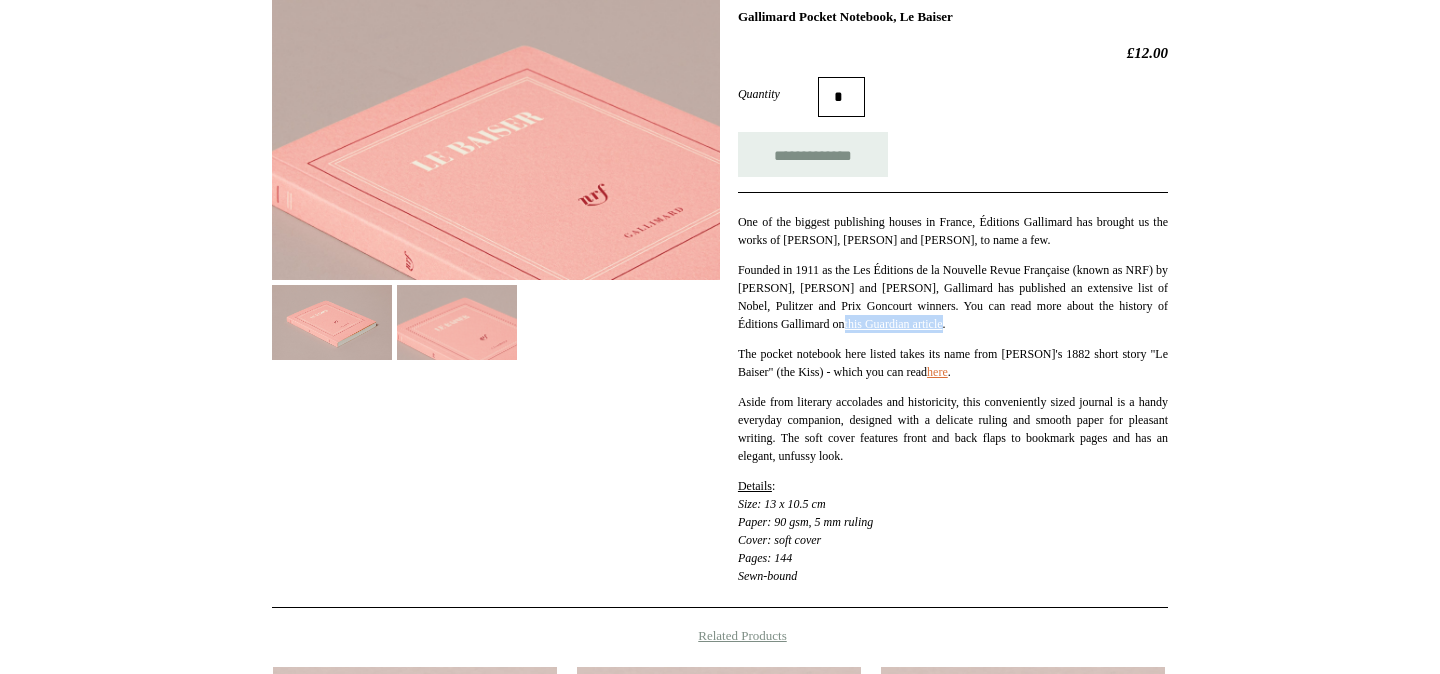 scroll, scrollTop: 299, scrollLeft: 0, axis: vertical 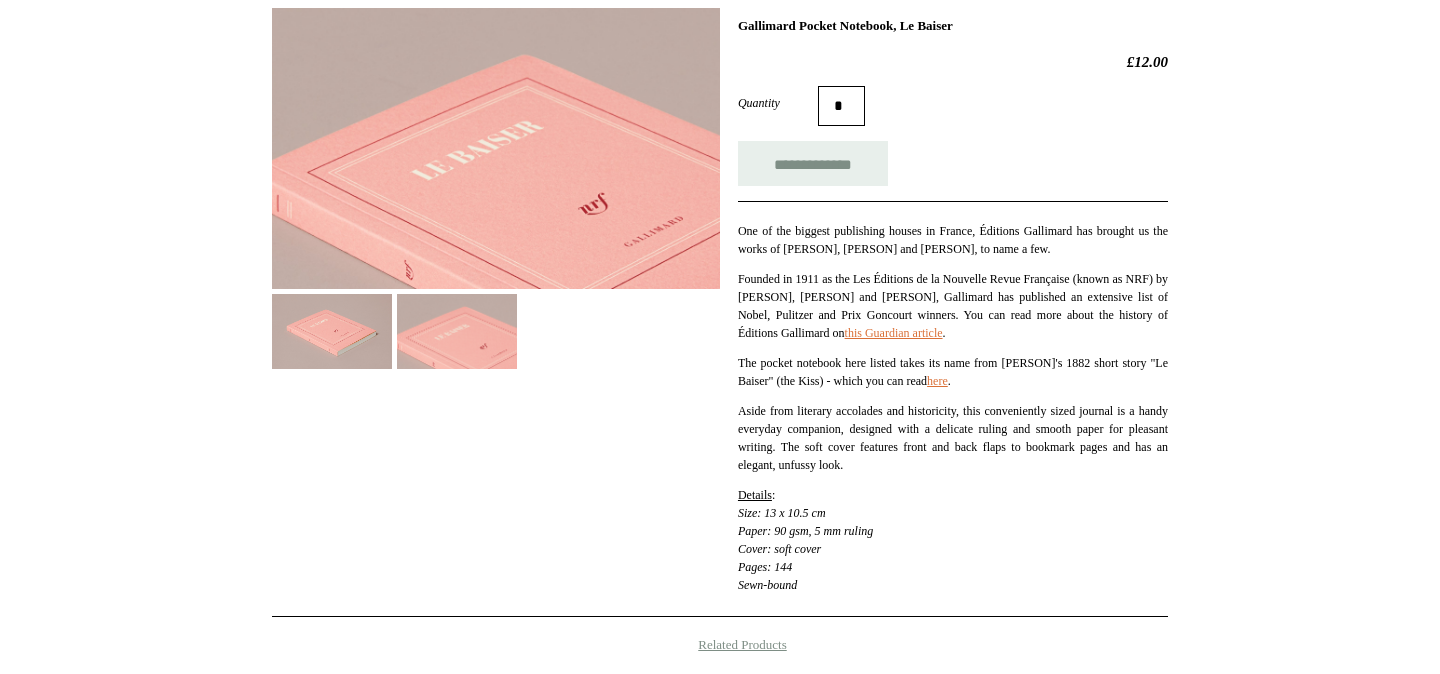 click on "One of the biggest publishing houses in France, Éditions Gallimard has brought us the works of Albert Camus, Jean-Paul Sartre and André Gide, to name a few.
Founded in 1911 as the Les Éditions de la Nouvelle Revue Française (known as NRF) by Gaston Gallimard, André Gide and Jean Schlumberger, Gallimard has published an extensive list of Nobel, Pulitzer and Prix Goncourt winners. You can read more about the history of Éditions Gallimard on  this Guardian article .
The pocket notebook here listed takes its name from Guy de Maupassant's 1882 short story "Le Baiser" (the Kiss) - which you can read  here .
Aside from literary accolades and historicity, this conveniently sized journal is a handy everyday companion, designed with a delicate ruling and smooth paper for pleasant writing. The soft cover features front and back flaps to bookmark pages and has an elegant, unfussy look.
Details : Size: 13 x 10.5 cm Paper: 90 gsm, 5 mm ruling Cover: soft cover Pages: 144 Sewn-bound" at bounding box center [953, 397] 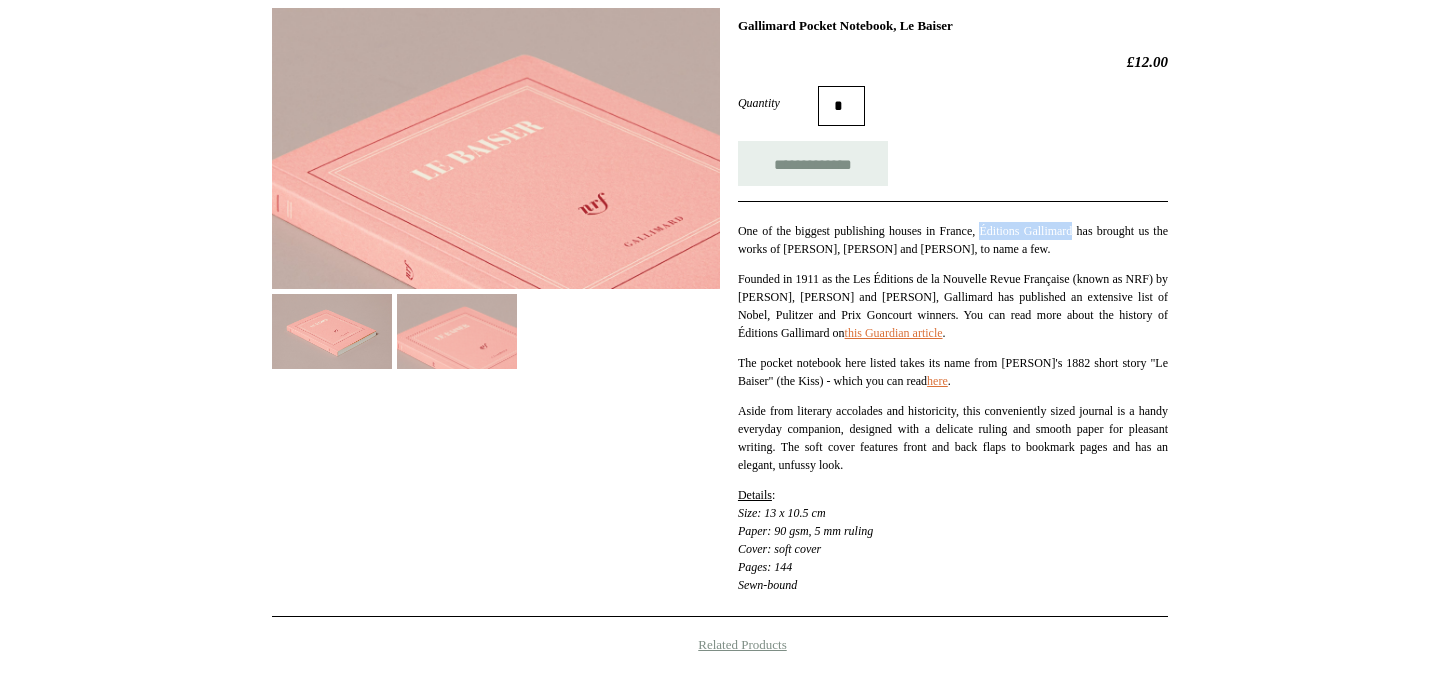 drag, startPoint x: 1141, startPoint y: 230, endPoint x: 1033, endPoint y: 228, distance: 108.01852 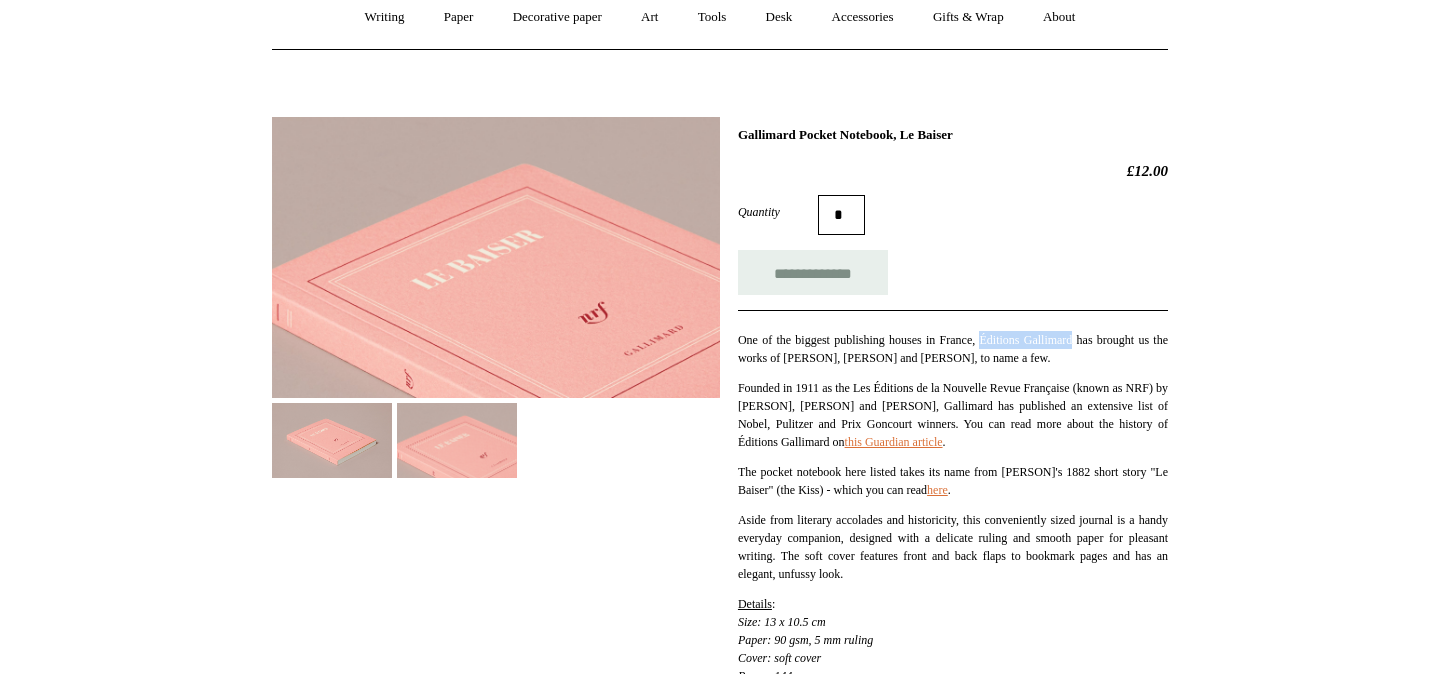 scroll, scrollTop: 134, scrollLeft: 0, axis: vertical 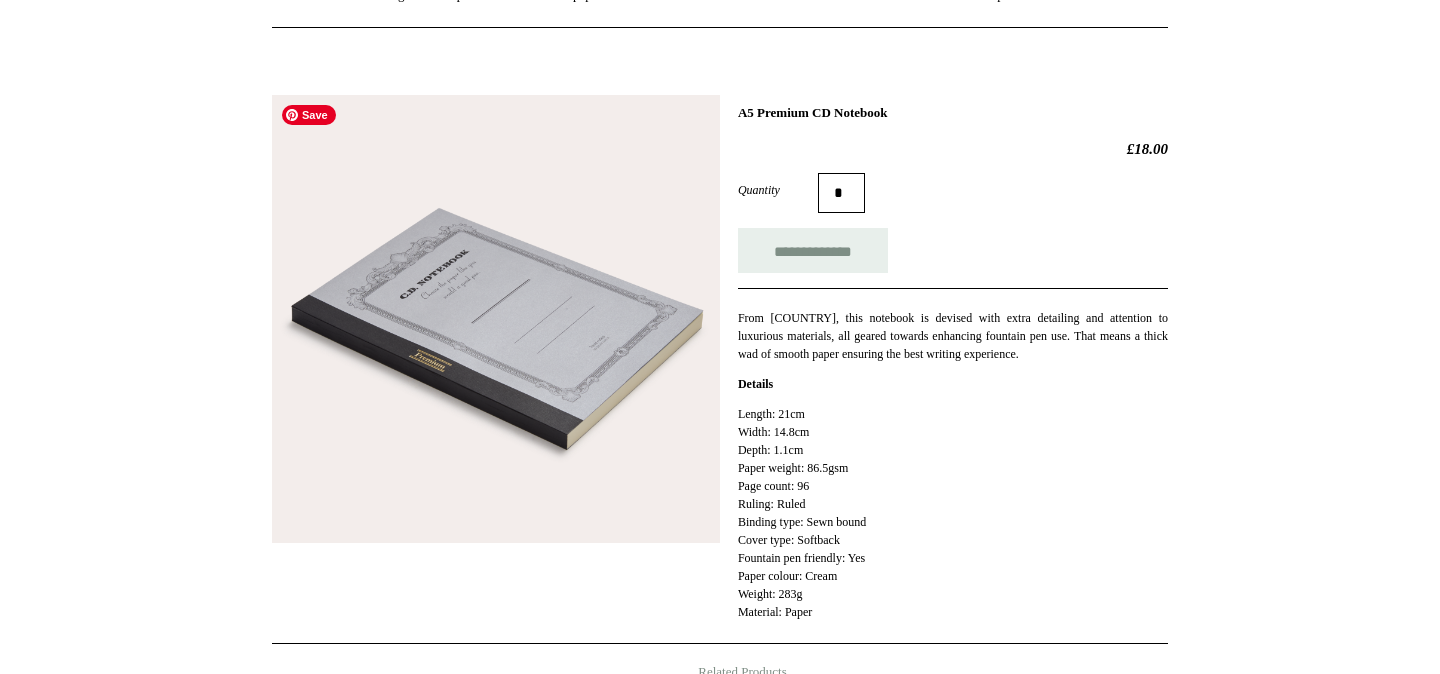 click at bounding box center [496, 319] 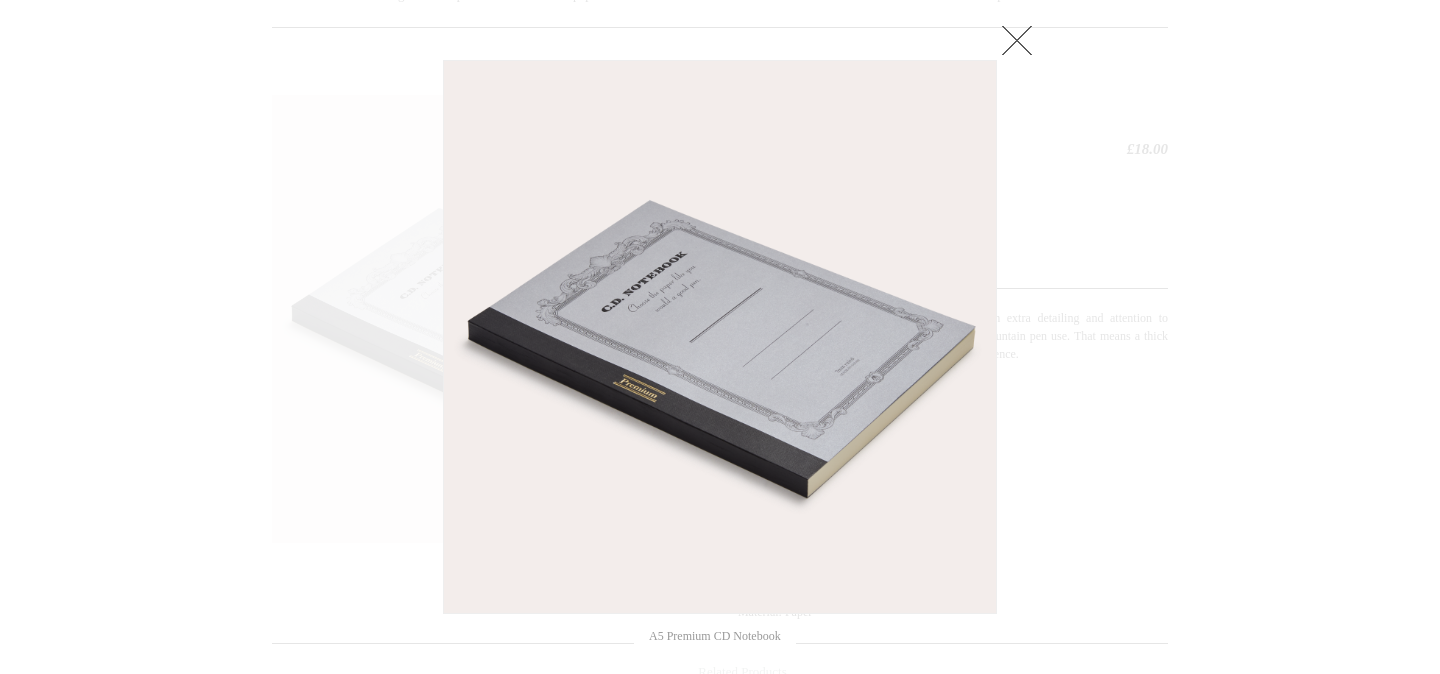 click at bounding box center (720, 535) 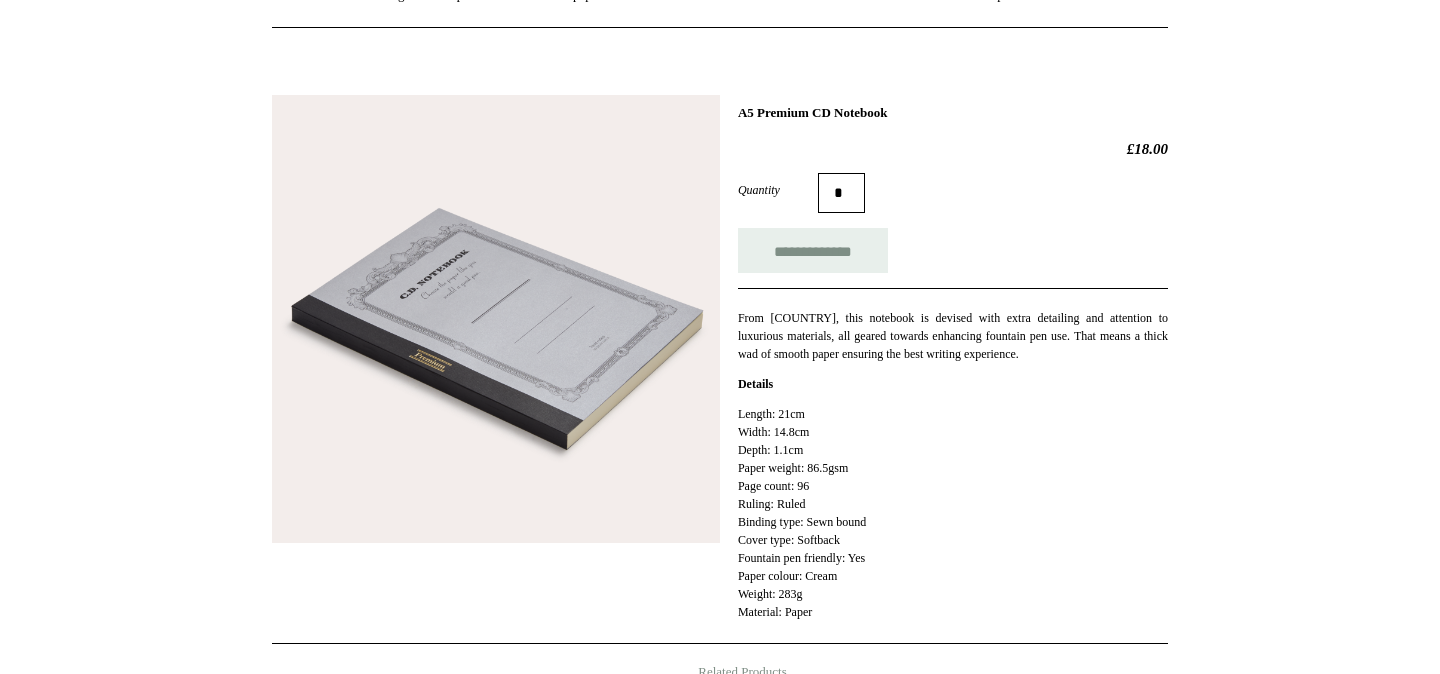 drag, startPoint x: 1427, startPoint y: 310, endPoint x: 1082, endPoint y: 280, distance: 346.30188 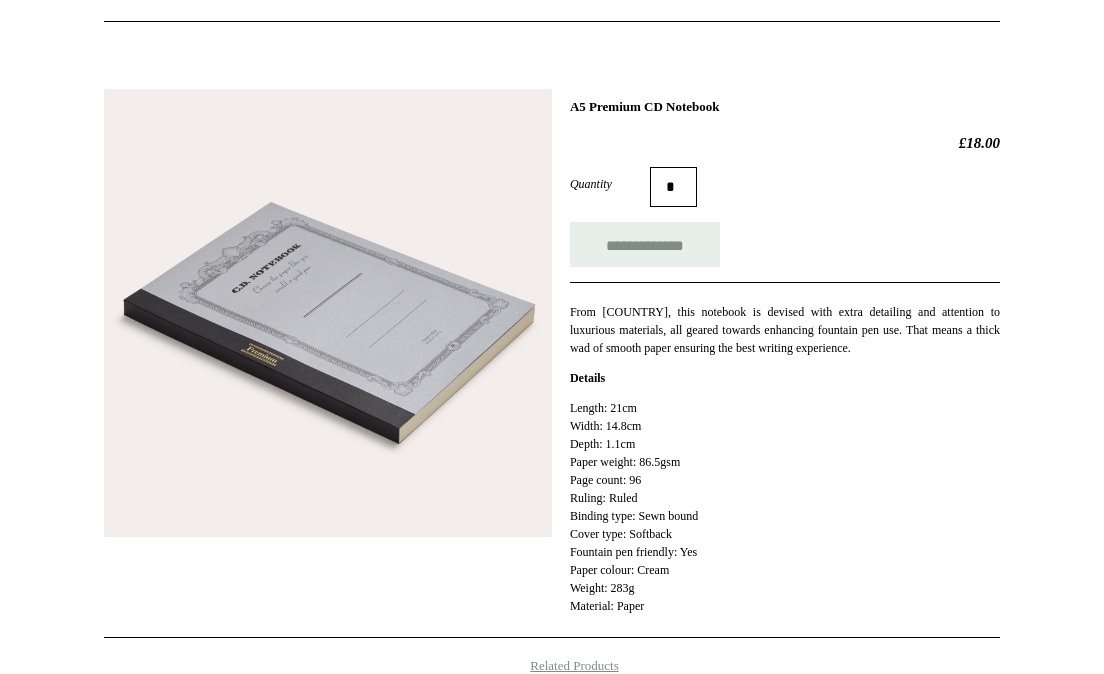 scroll, scrollTop: 219, scrollLeft: 0, axis: vertical 